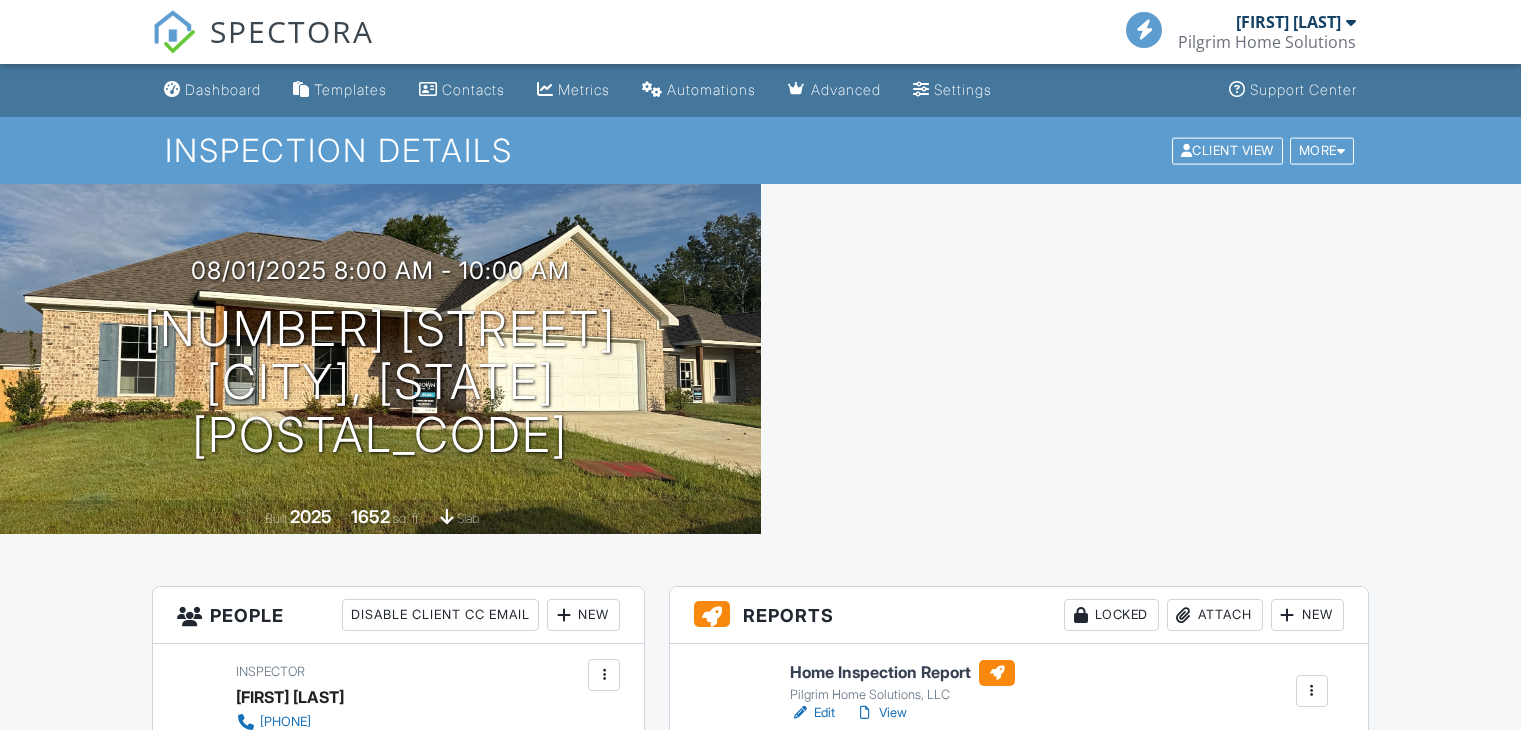 scroll, scrollTop: 0, scrollLeft: 0, axis: both 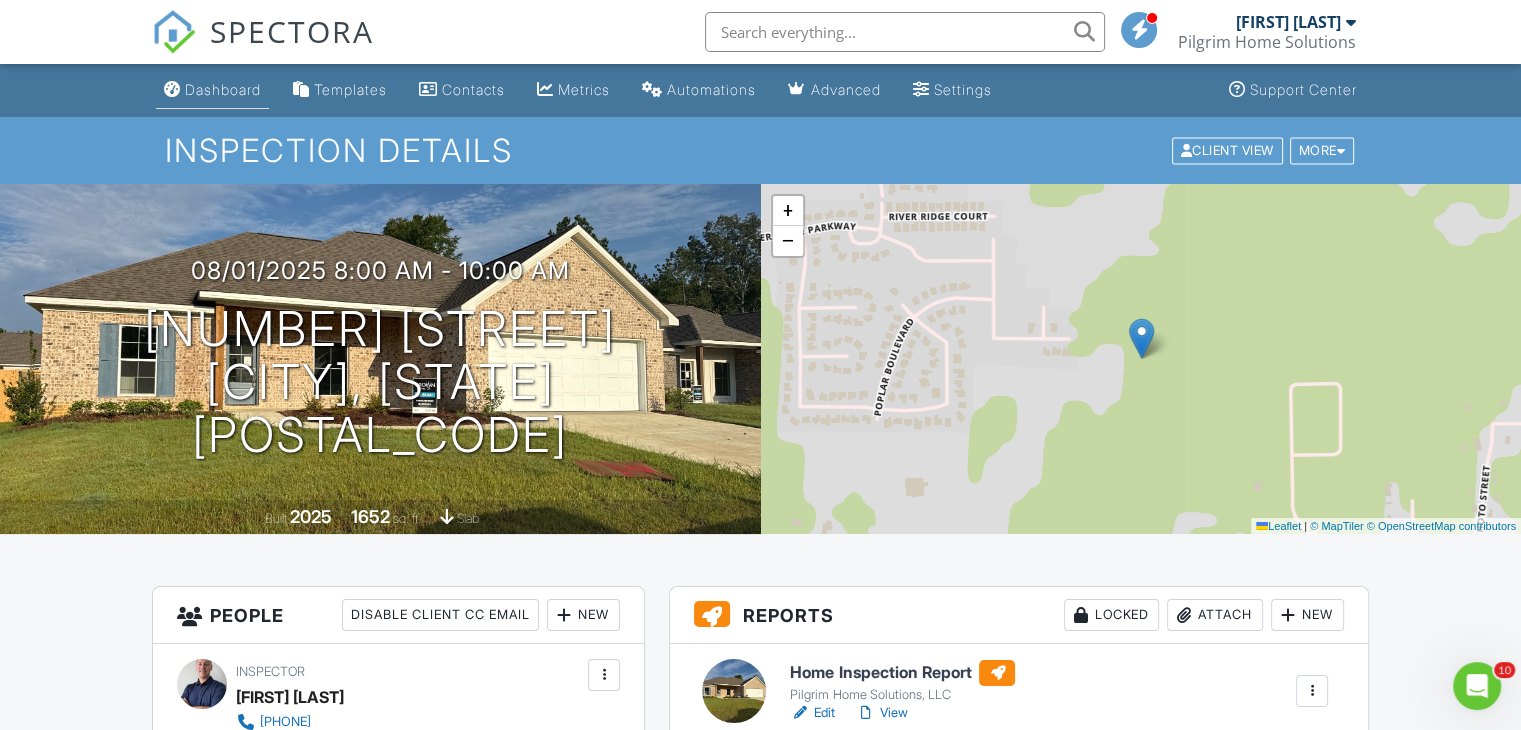 click on "Dashboard" at bounding box center (223, 89) 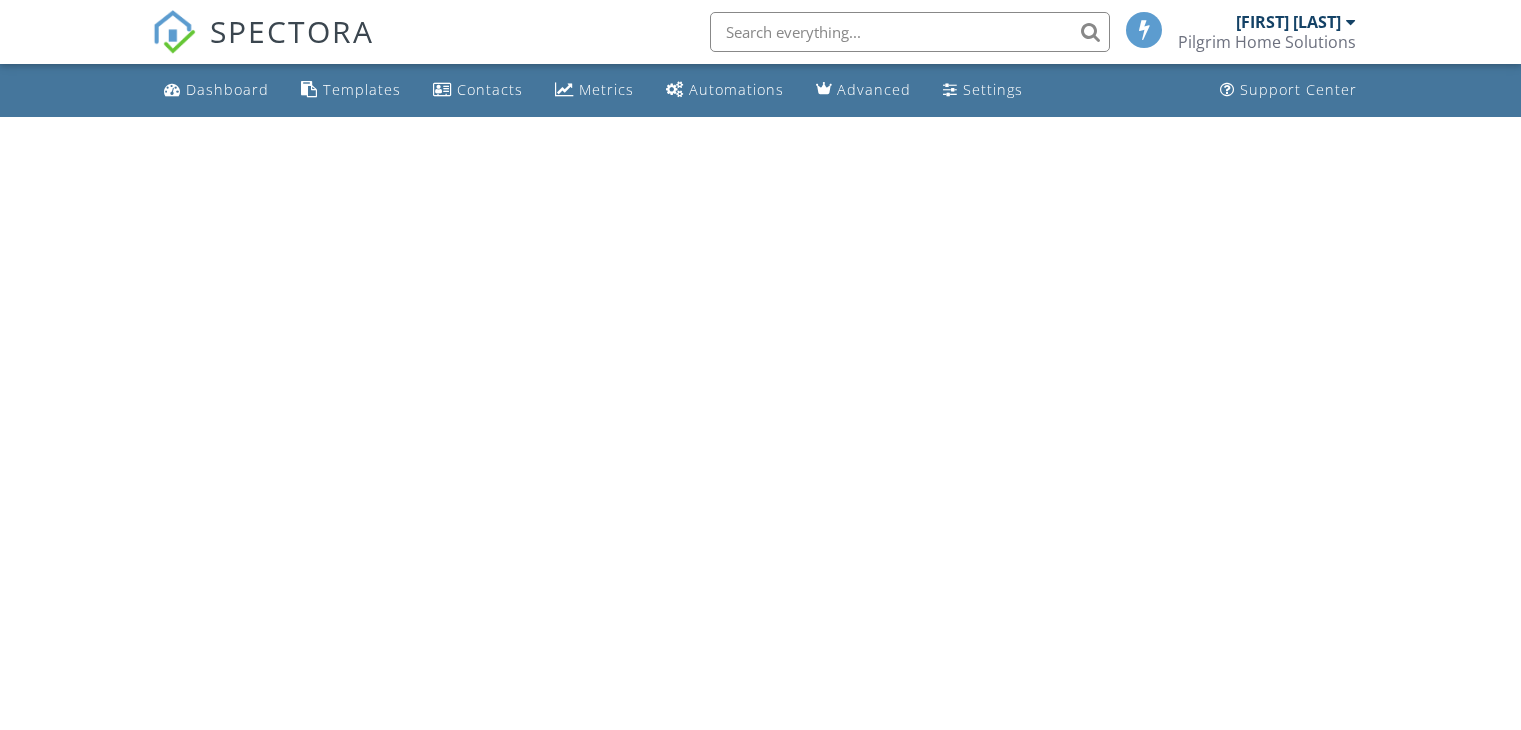 scroll, scrollTop: 0, scrollLeft: 0, axis: both 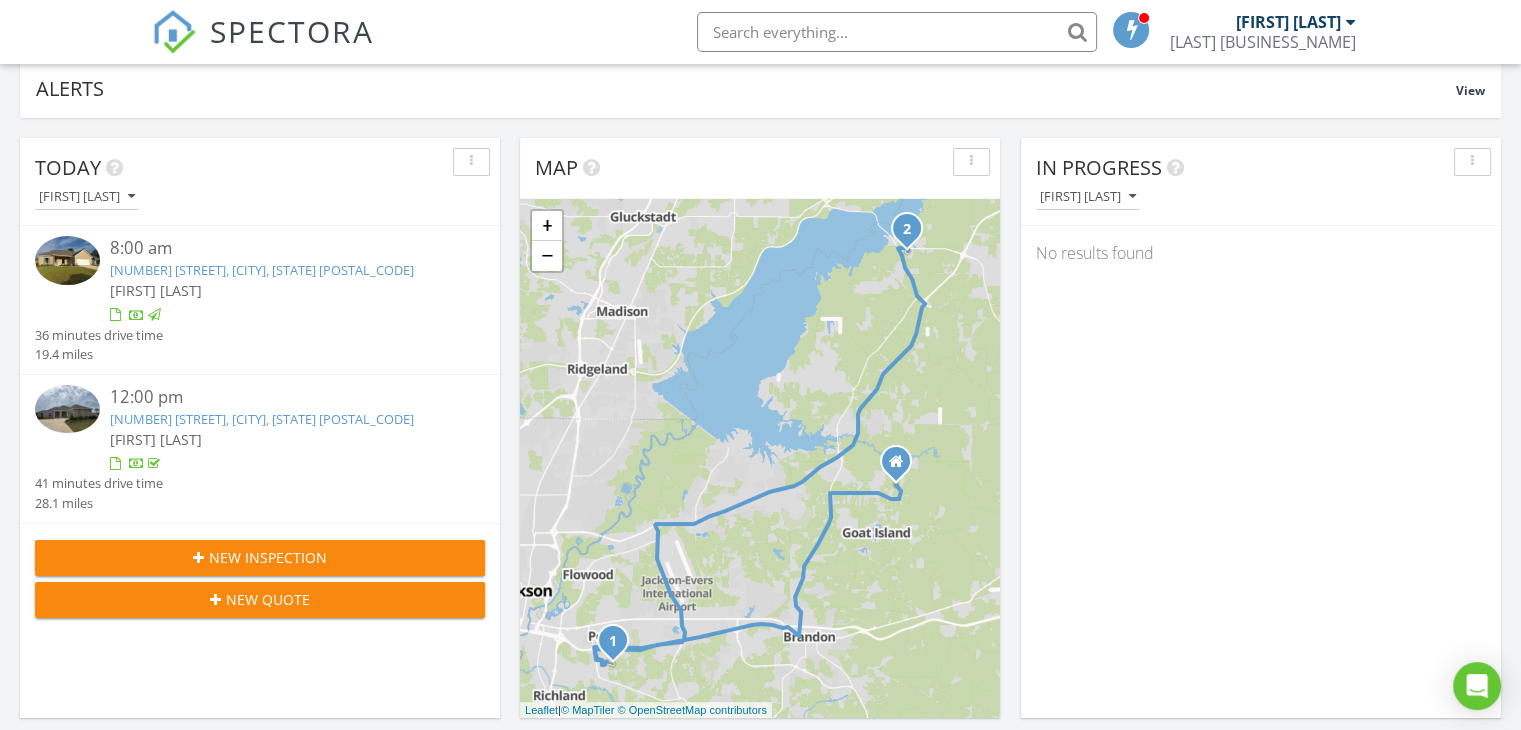 click on "New Inspection" at bounding box center [260, 557] 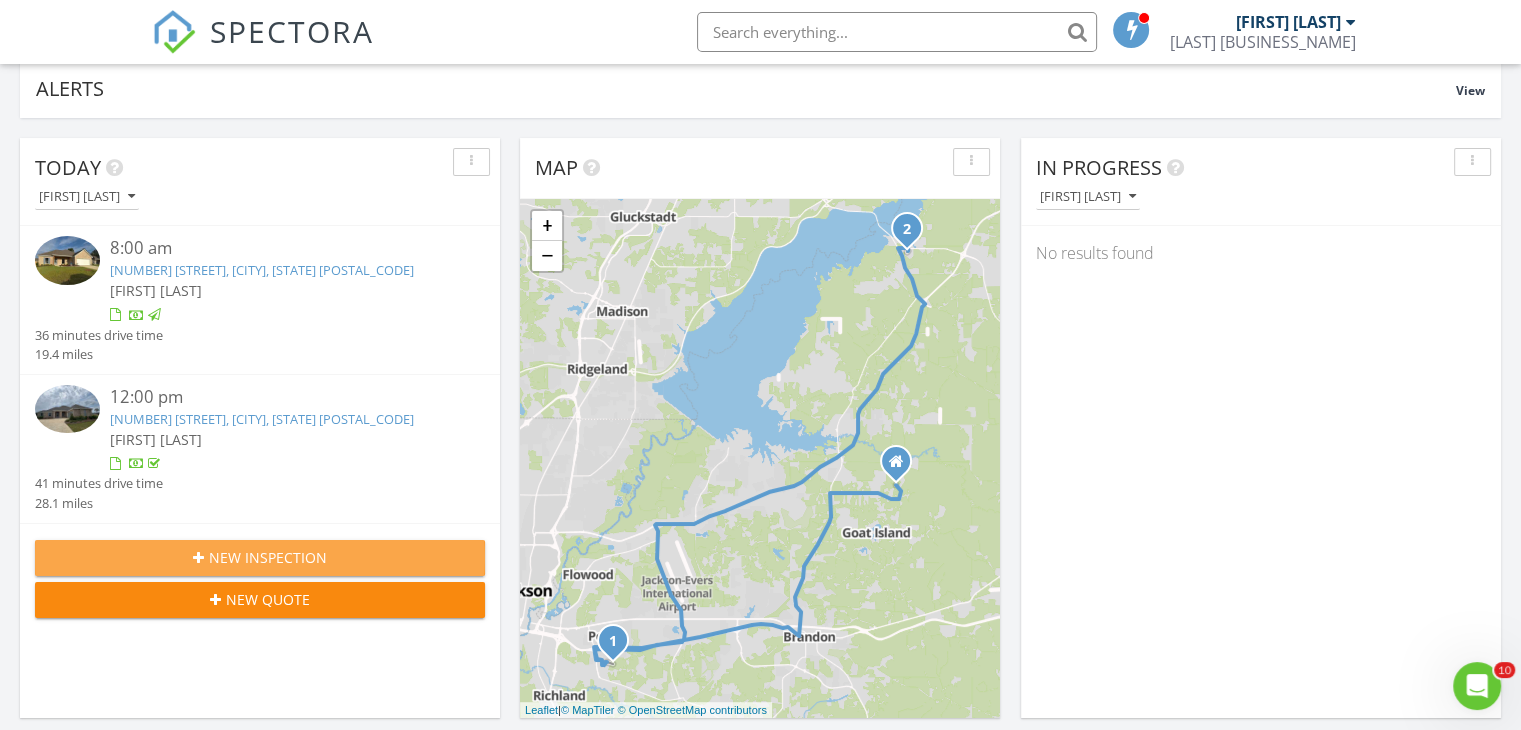 scroll, scrollTop: 0, scrollLeft: 0, axis: both 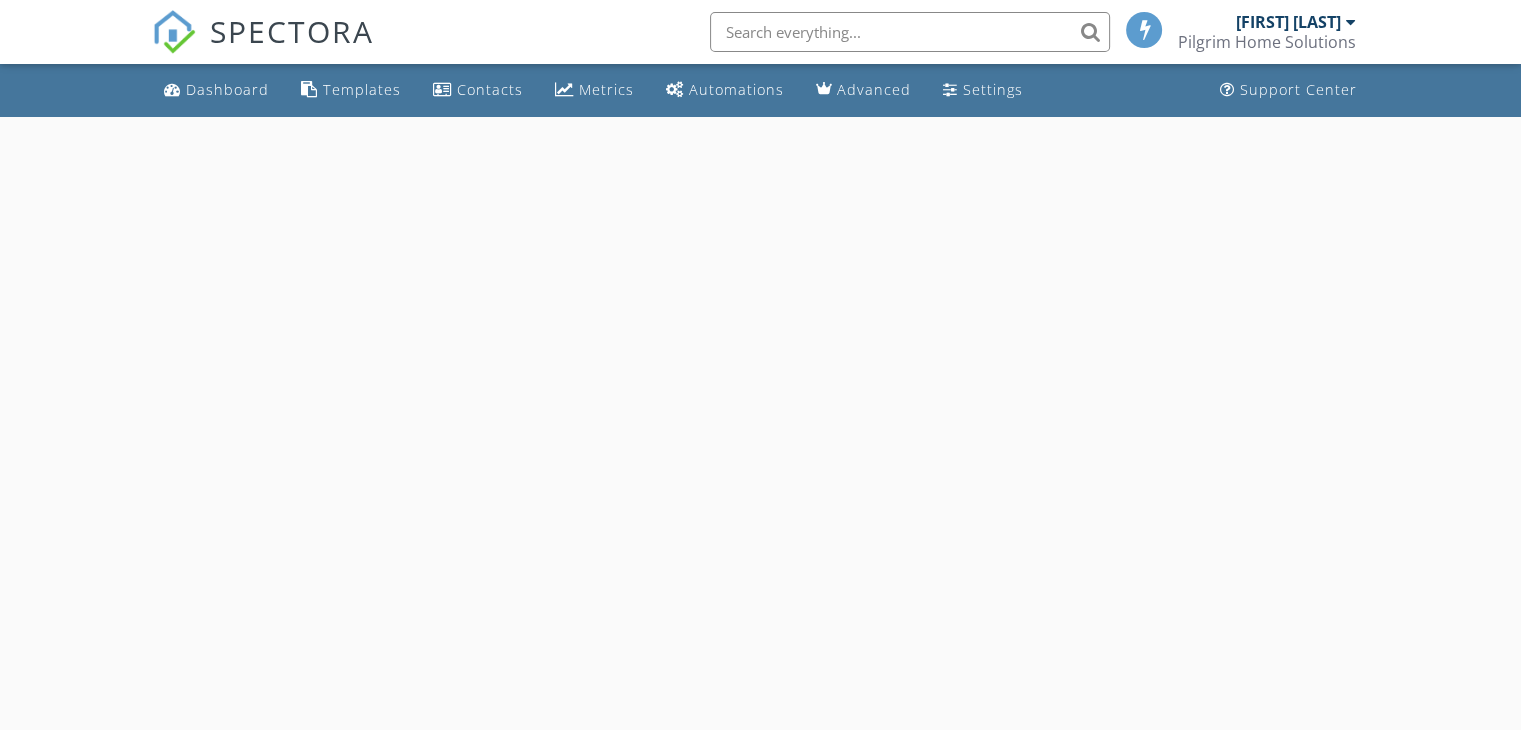 select on "7" 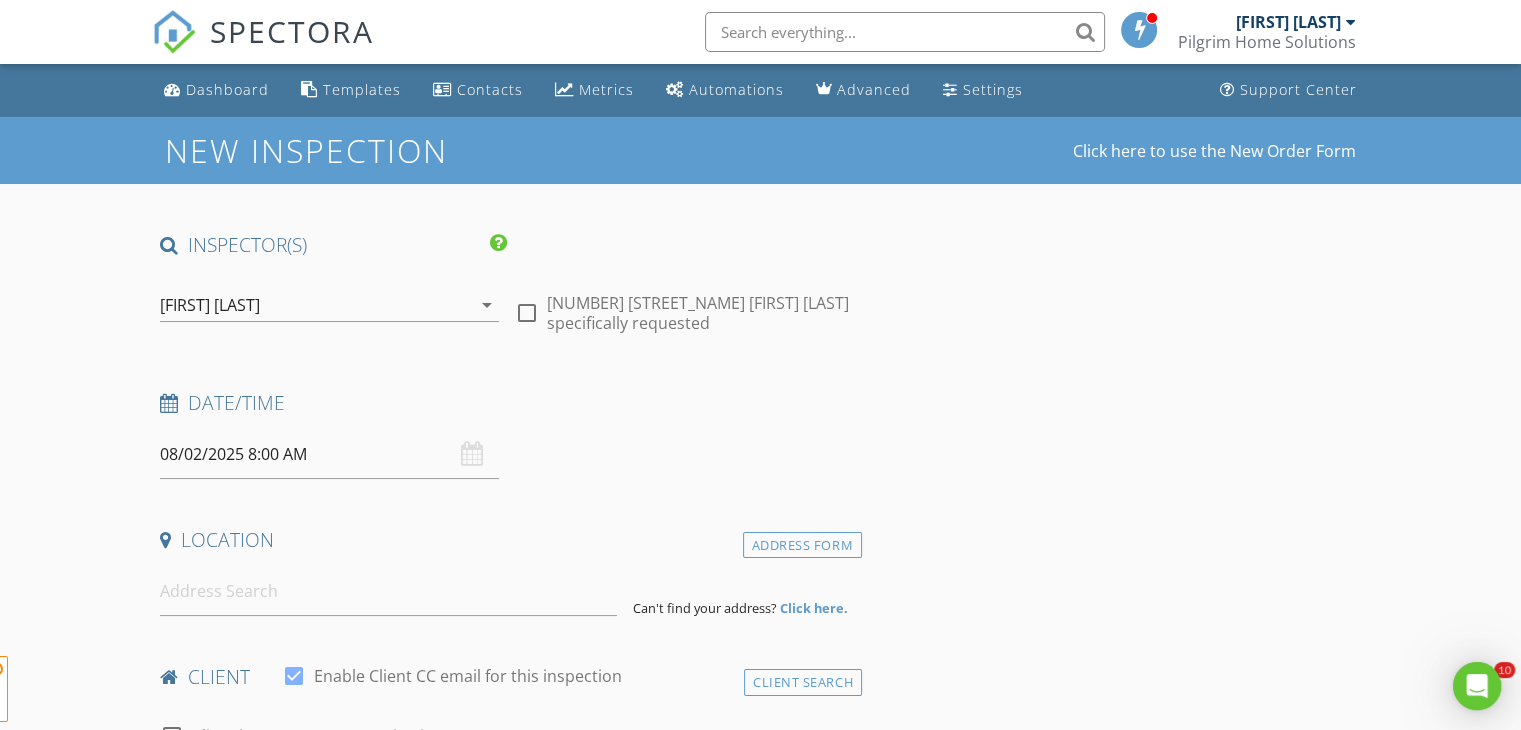 scroll, scrollTop: 0, scrollLeft: 0, axis: both 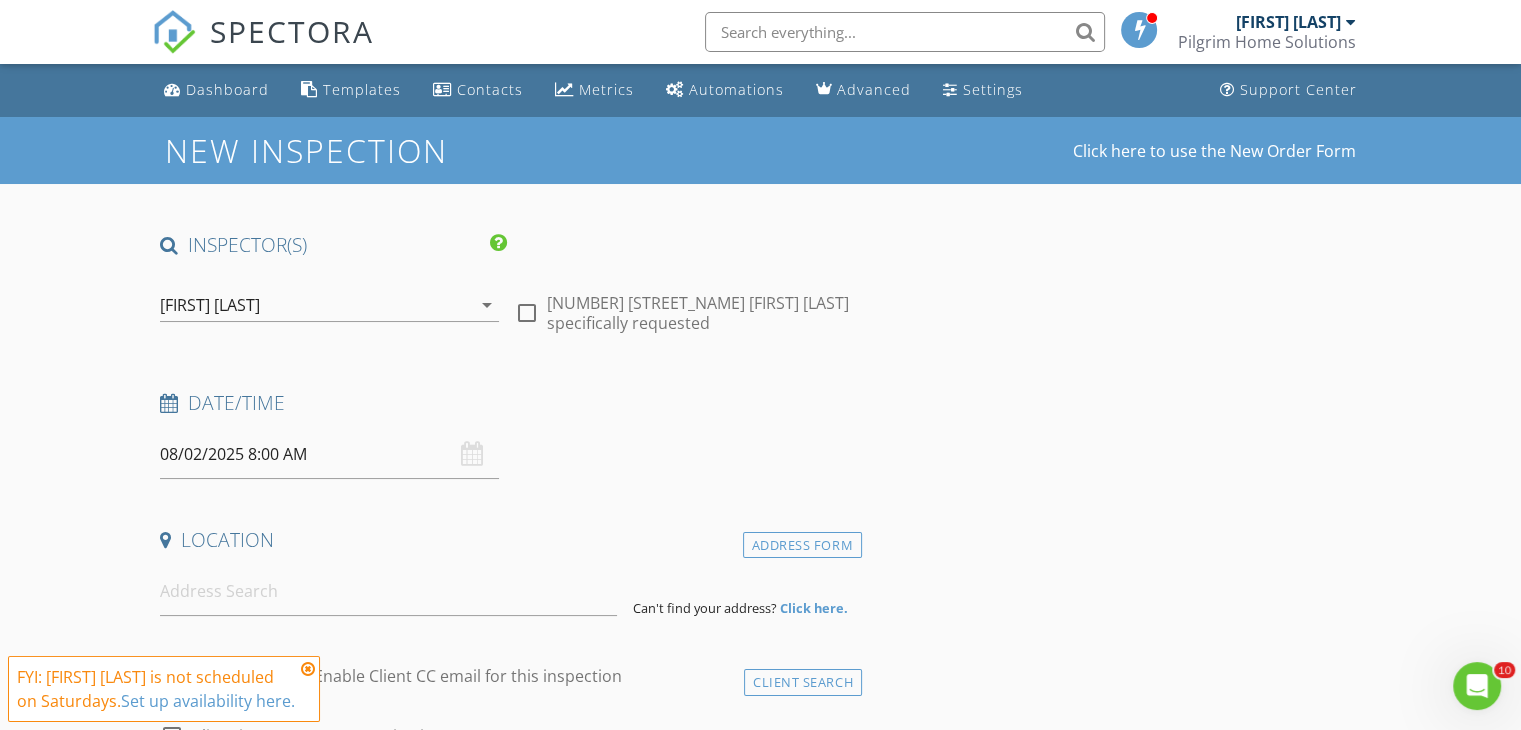 click on "08/02/2025 8:00 AM" at bounding box center (329, 454) 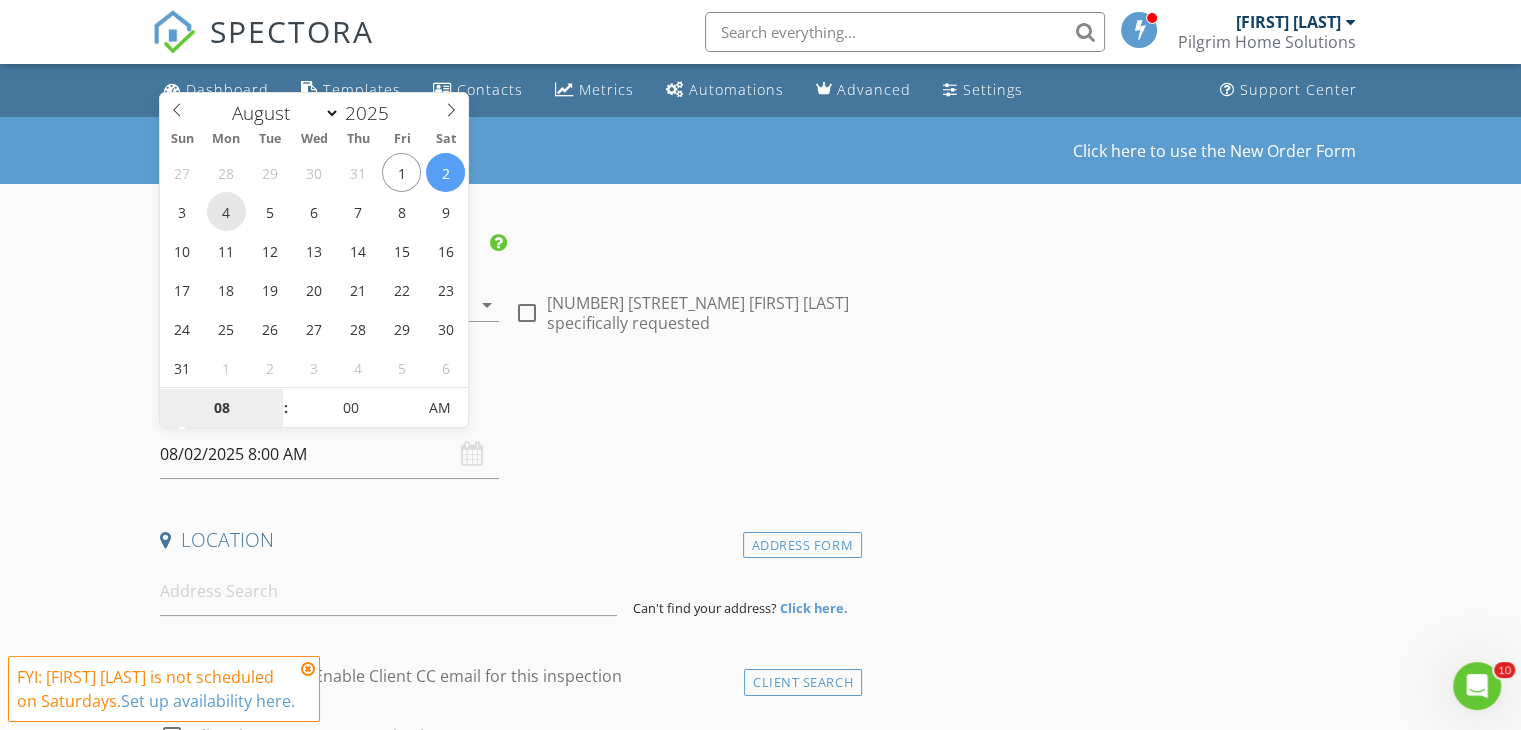 type on "08/04/2025 8:00 AM" 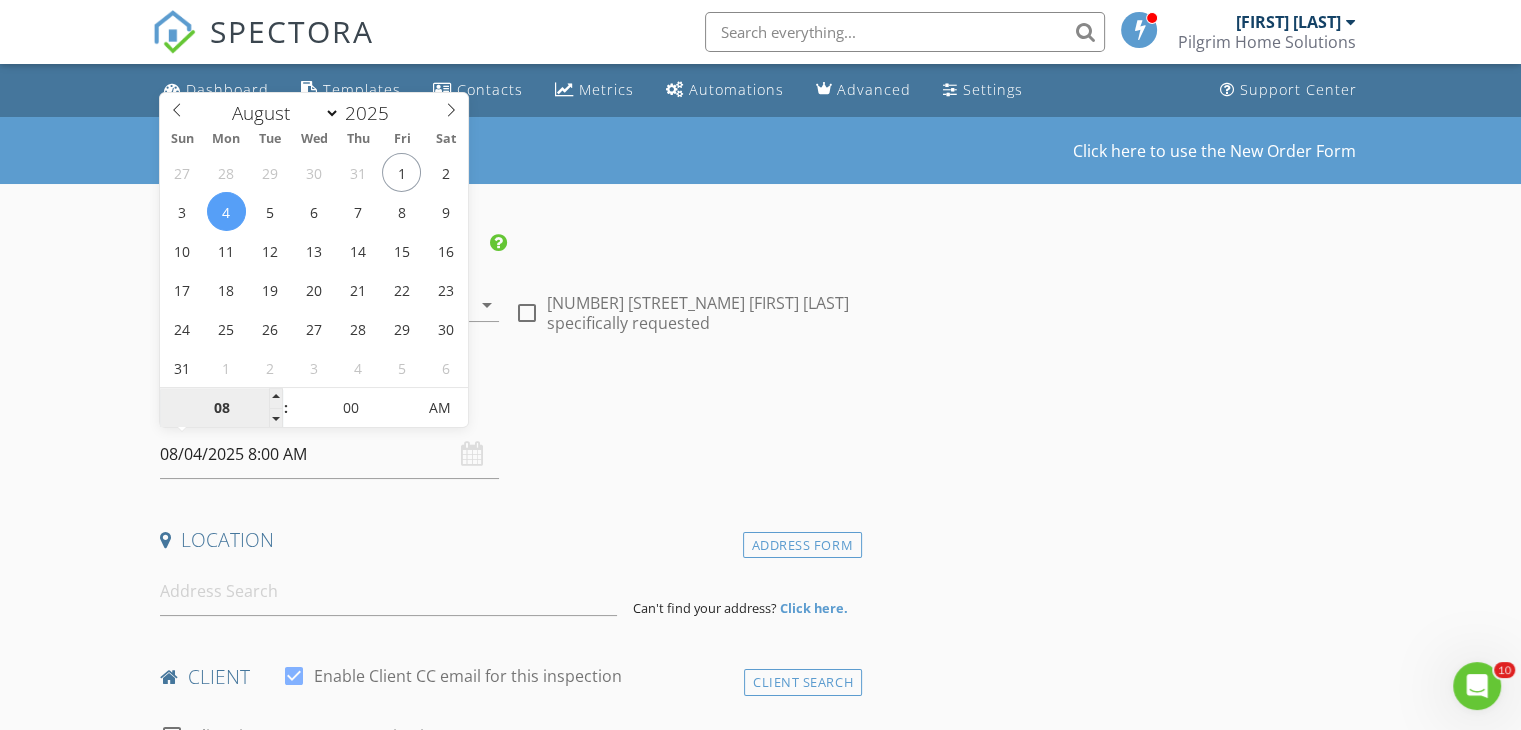 click on "08" at bounding box center (221, 409) 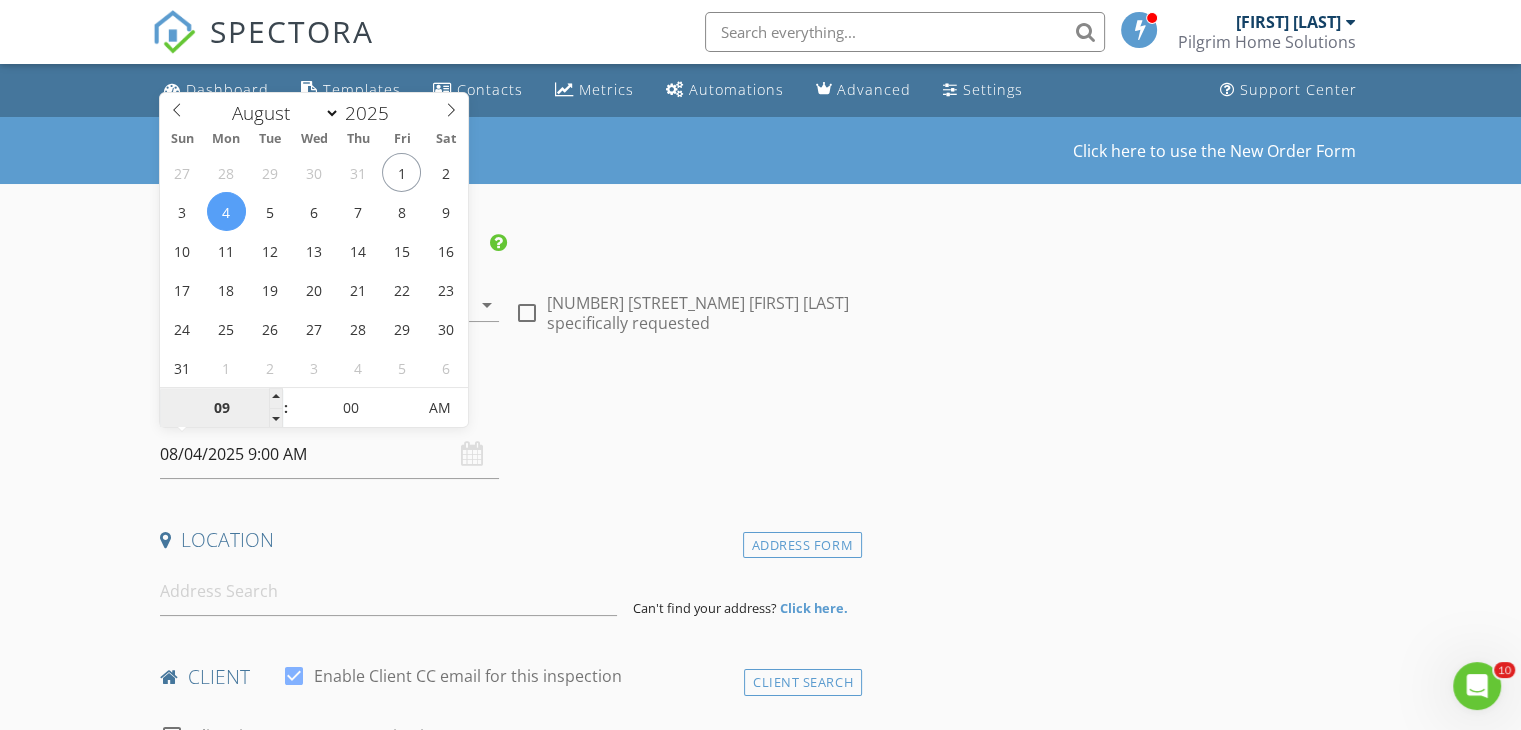 type on "10" 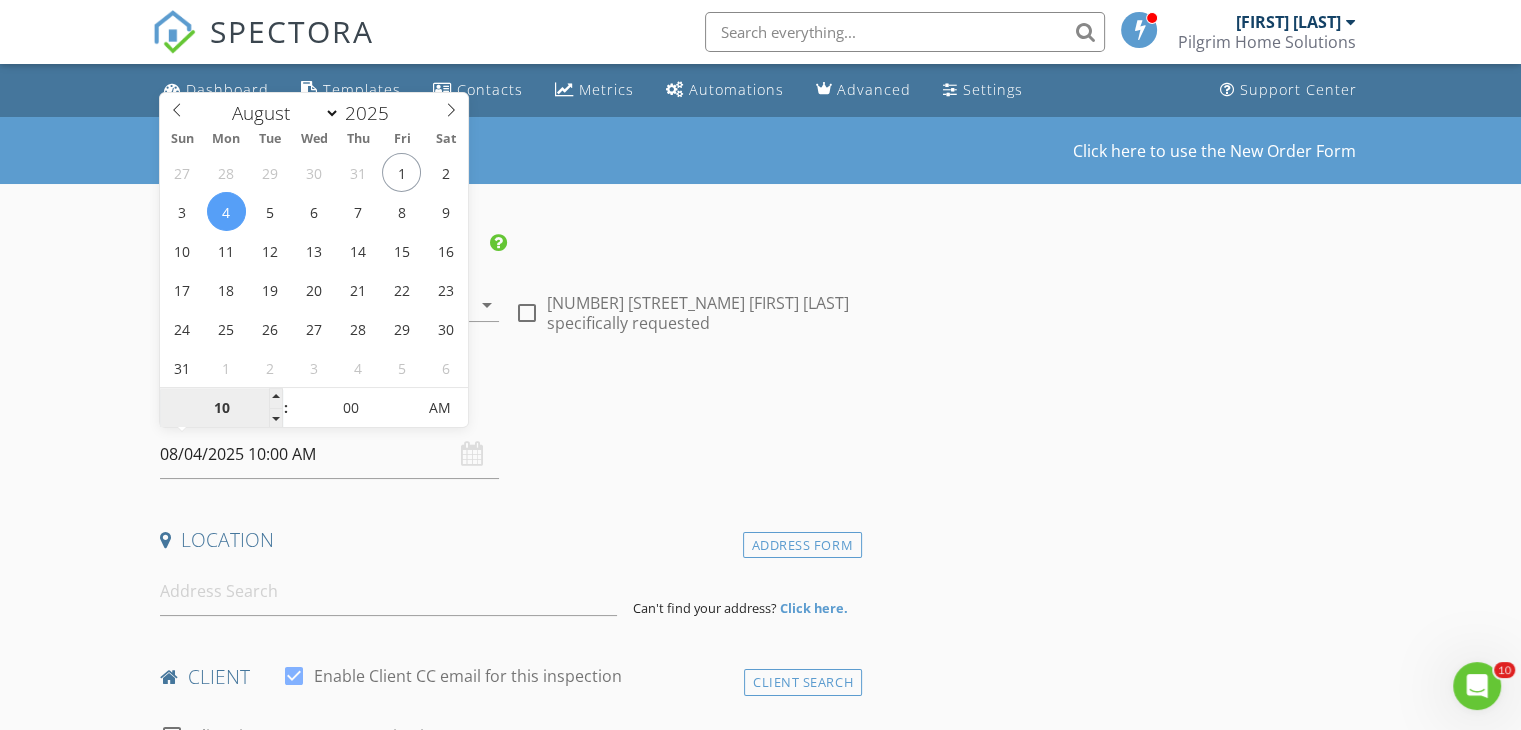 type on "11" 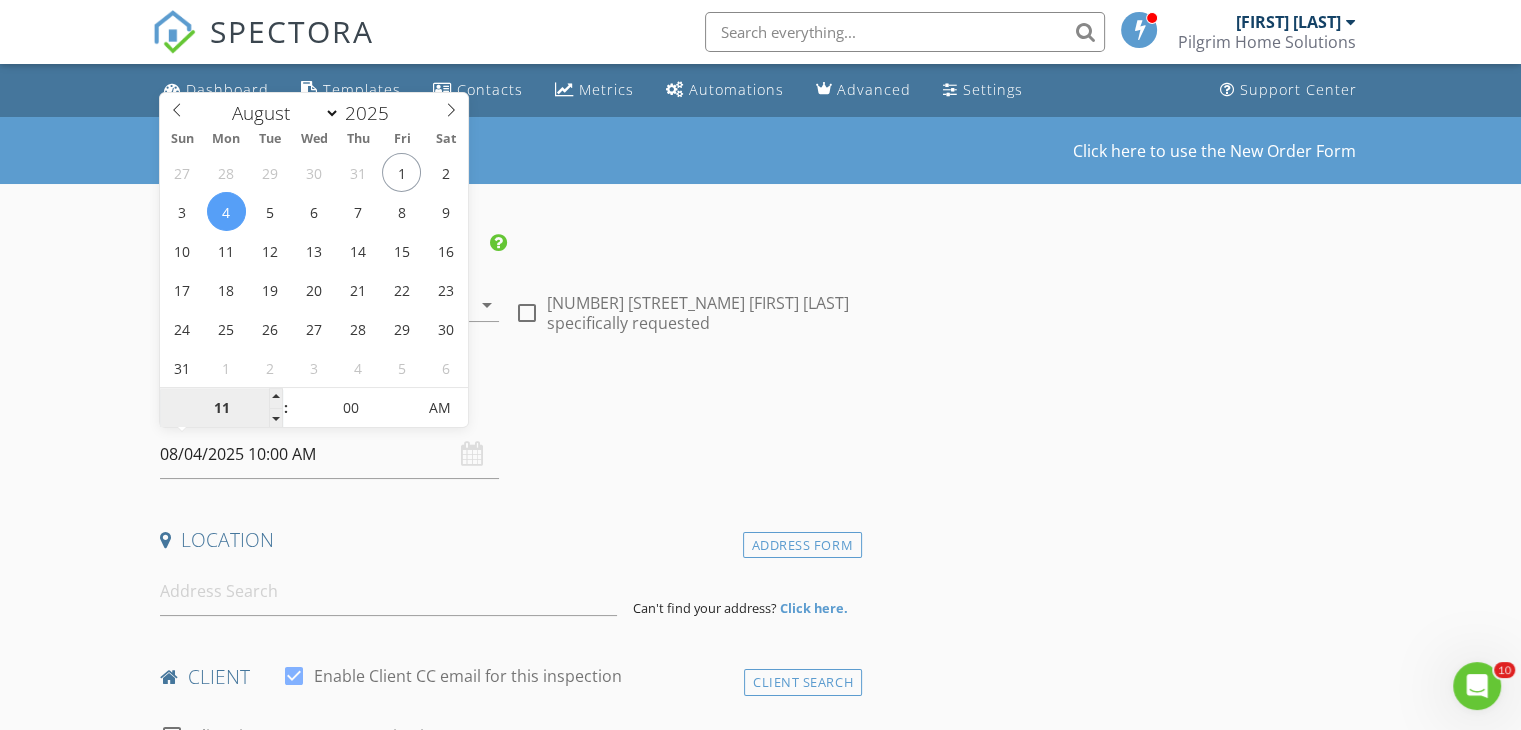 type on "08/04/2025 11:00 AM" 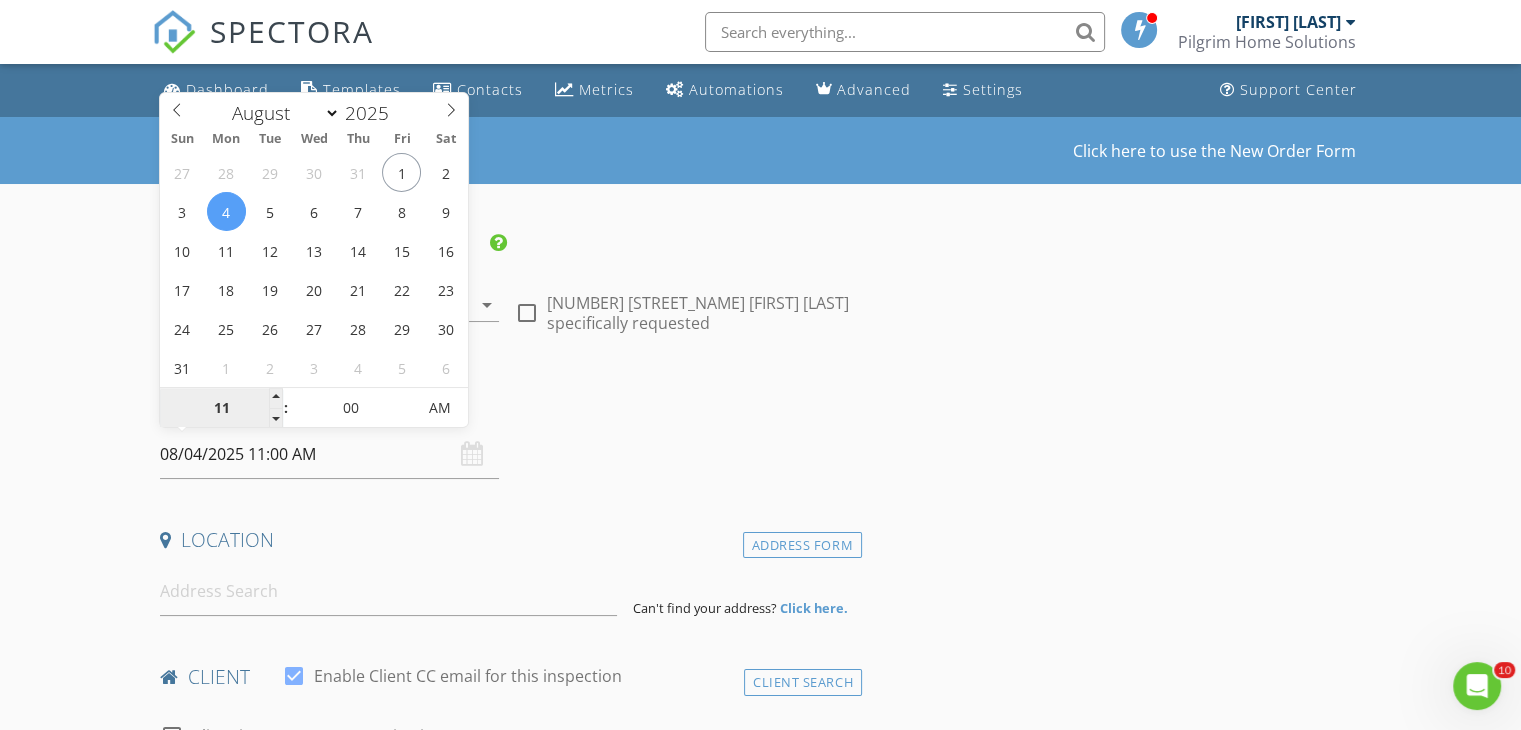 type on "12" 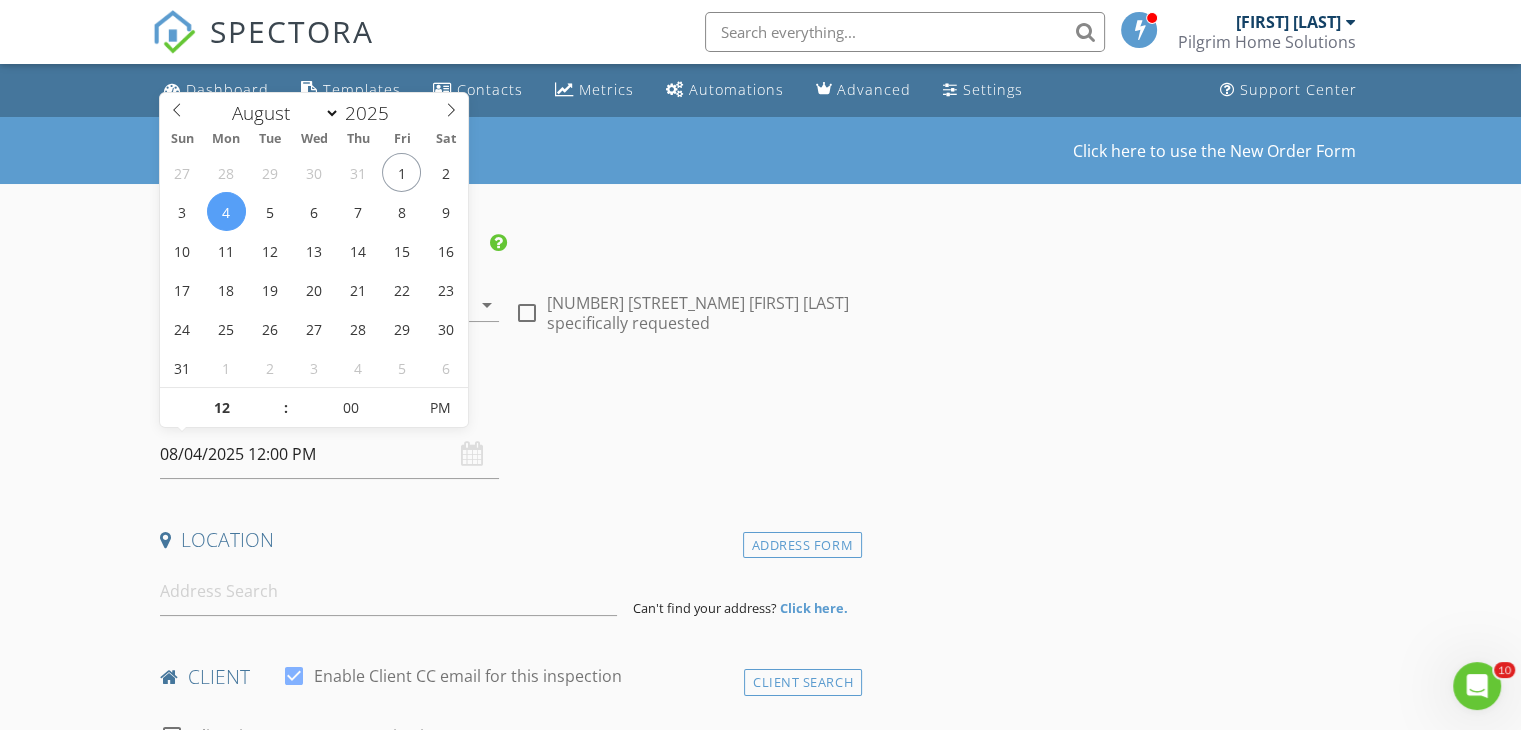 click on "INSPECTOR(S)
check_box   Adam Pilgrim   PRIMARY   Adam Pilgrim arrow_drop_down   check_box_outline_blank Adam Pilgrim specifically requested
Date/Time
08/04/2025 12:00 PM
Location
Address Form       Can't find your address?   Click here.
client
check_box Enable Client CC email for this inspection   Client Search     check_box_outline_blank Client is a Company/Organization     First Name   Last Name   Email   CC Email   Phone           Notes   Private Notes
ADD ADDITIONAL client
SERVICES
check_box_outline_blank   Reinspection   Free Reinspection check_box_outline_blank   Residential Inspection   arrow_drop_down     Select Discount Code arrow_drop_down    Charges       TOTAL   $0.00    Duration    No services with durations selected      Templates    No templates selected" at bounding box center [760, 1701] 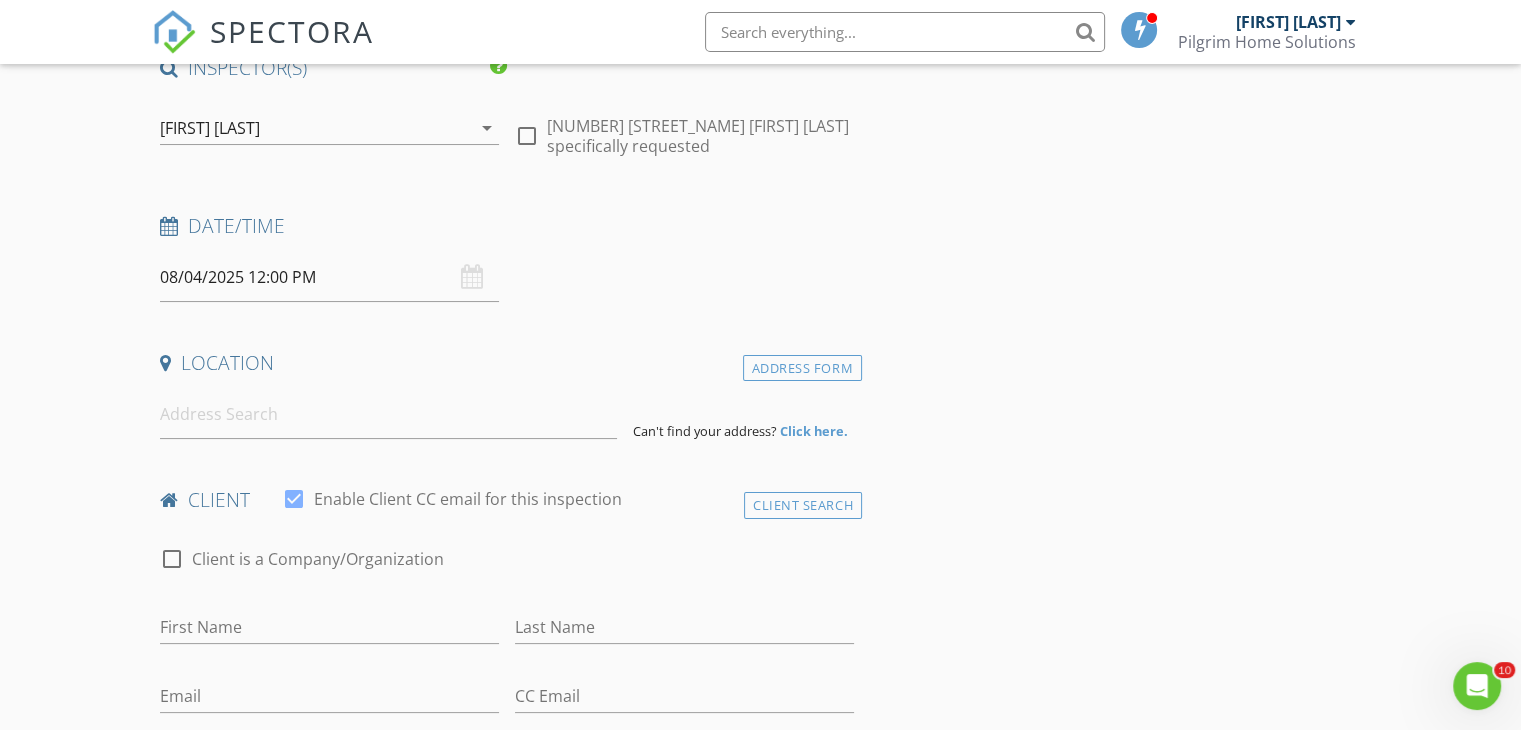 scroll, scrollTop: 264, scrollLeft: 0, axis: vertical 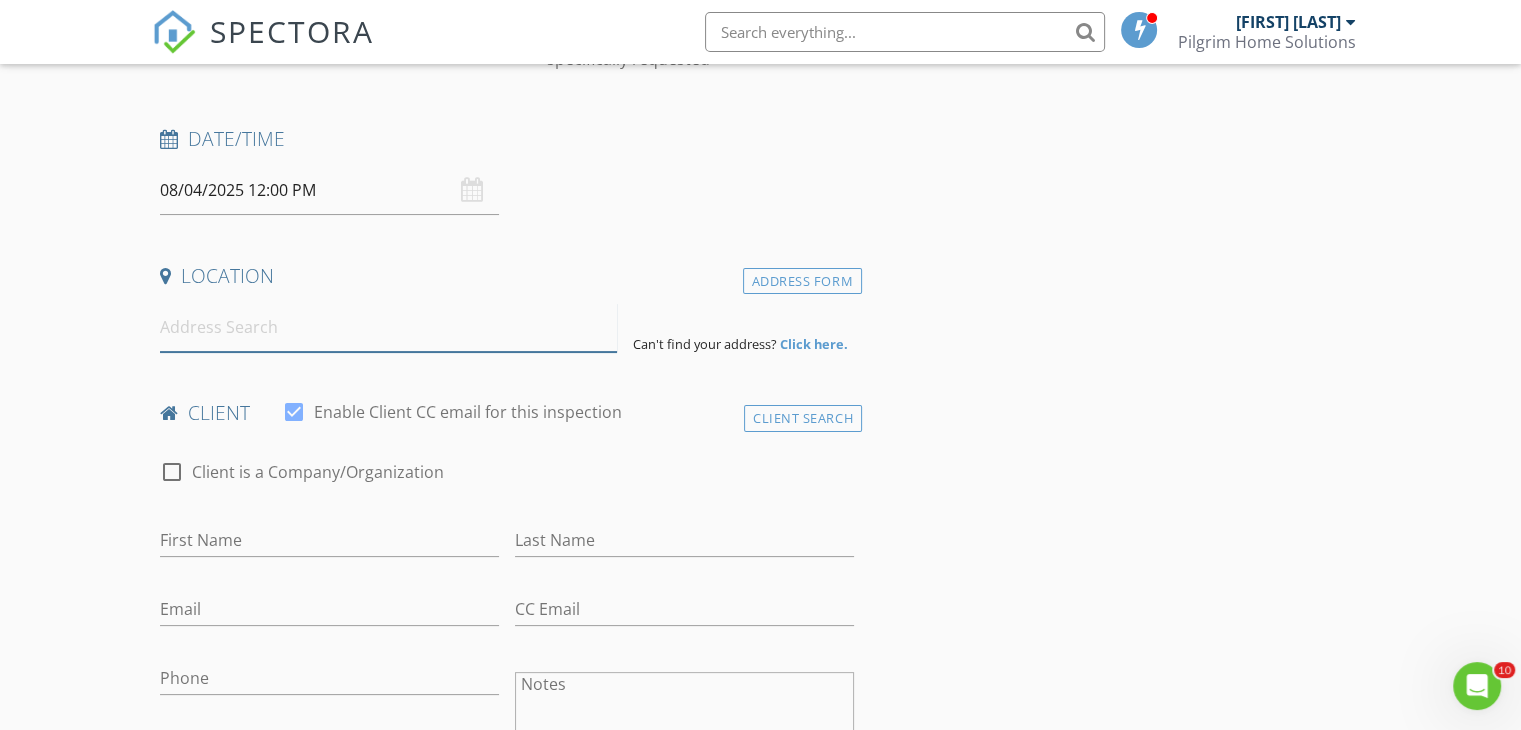 click at bounding box center (388, 327) 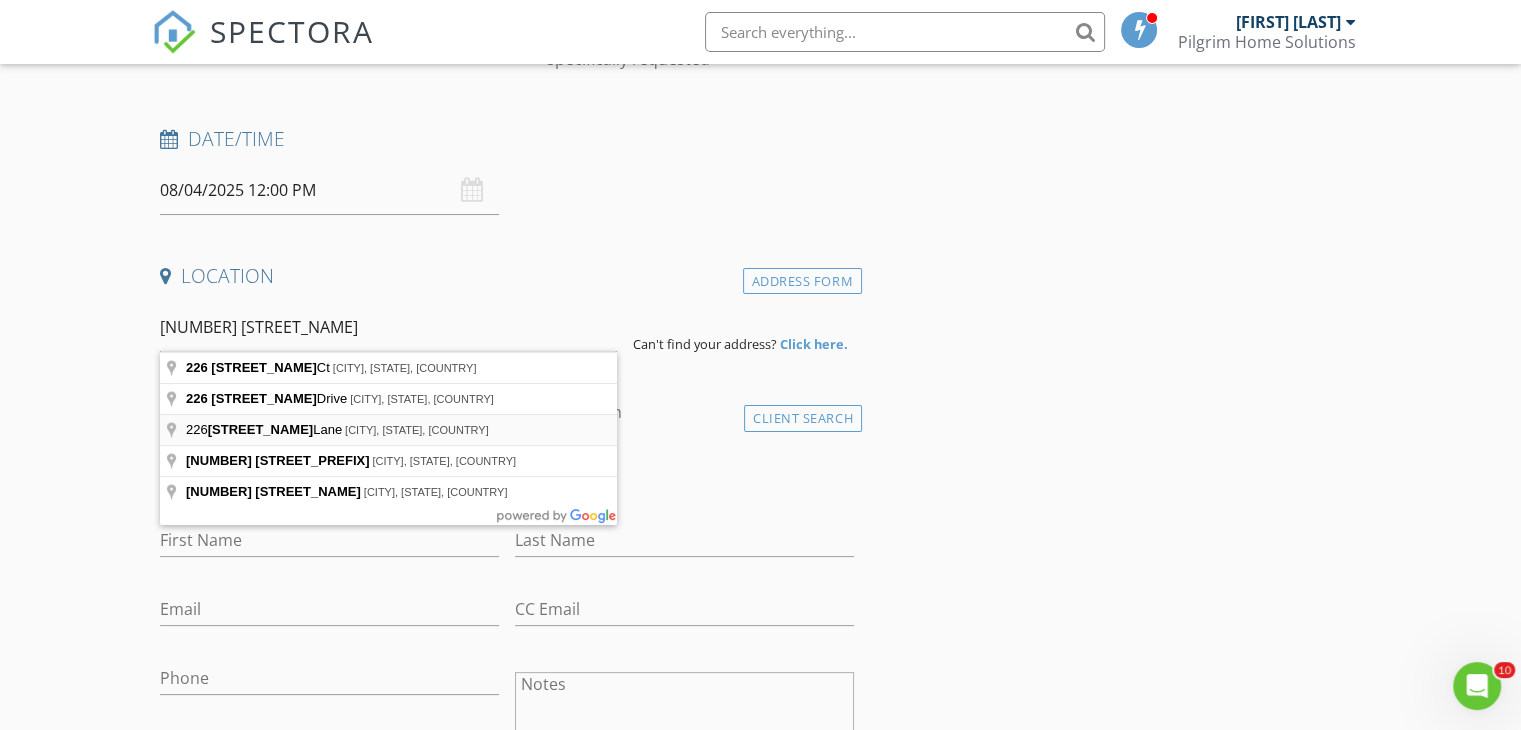 type on "226 Lizzy Lane, Brandon, MS, USA" 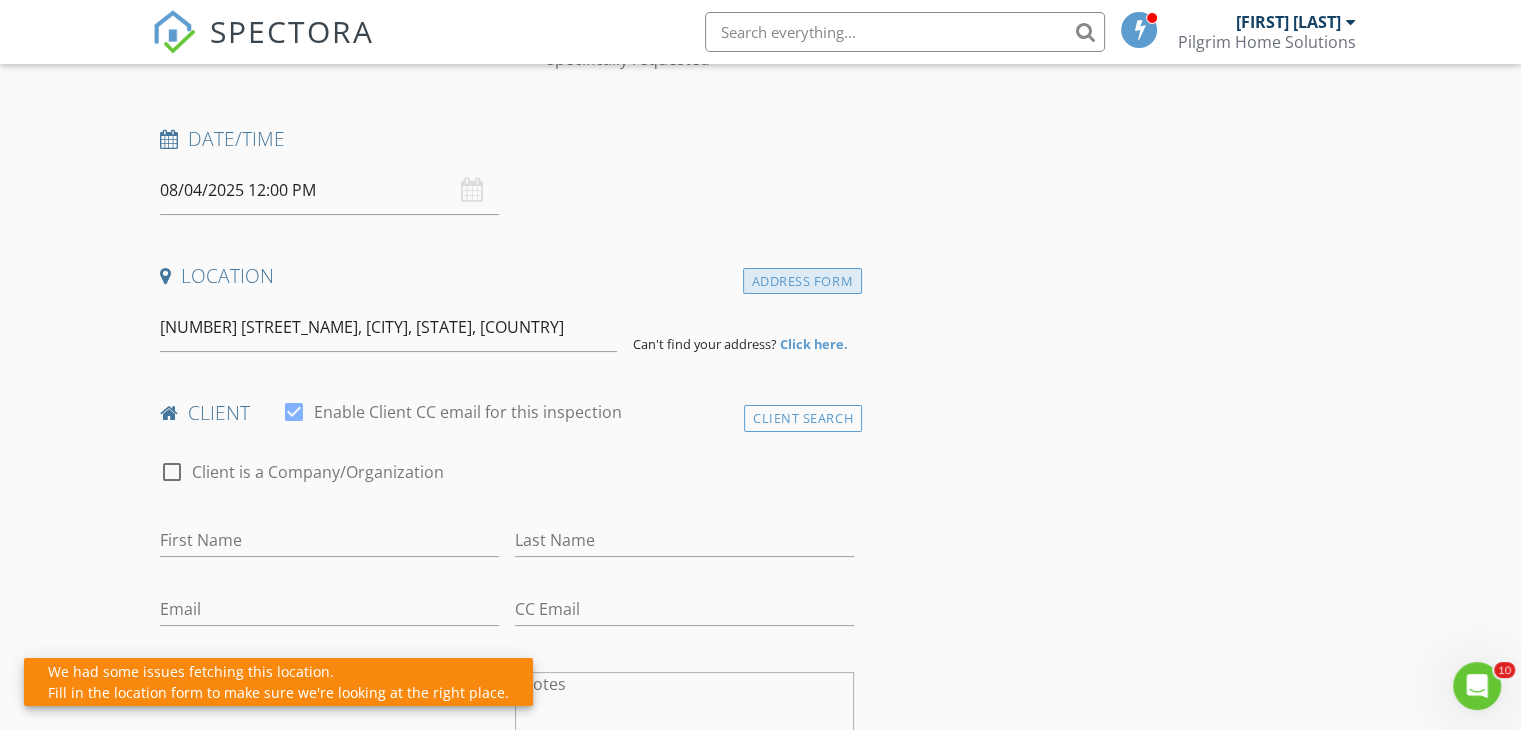 click on "Address Form" at bounding box center (802, 281) 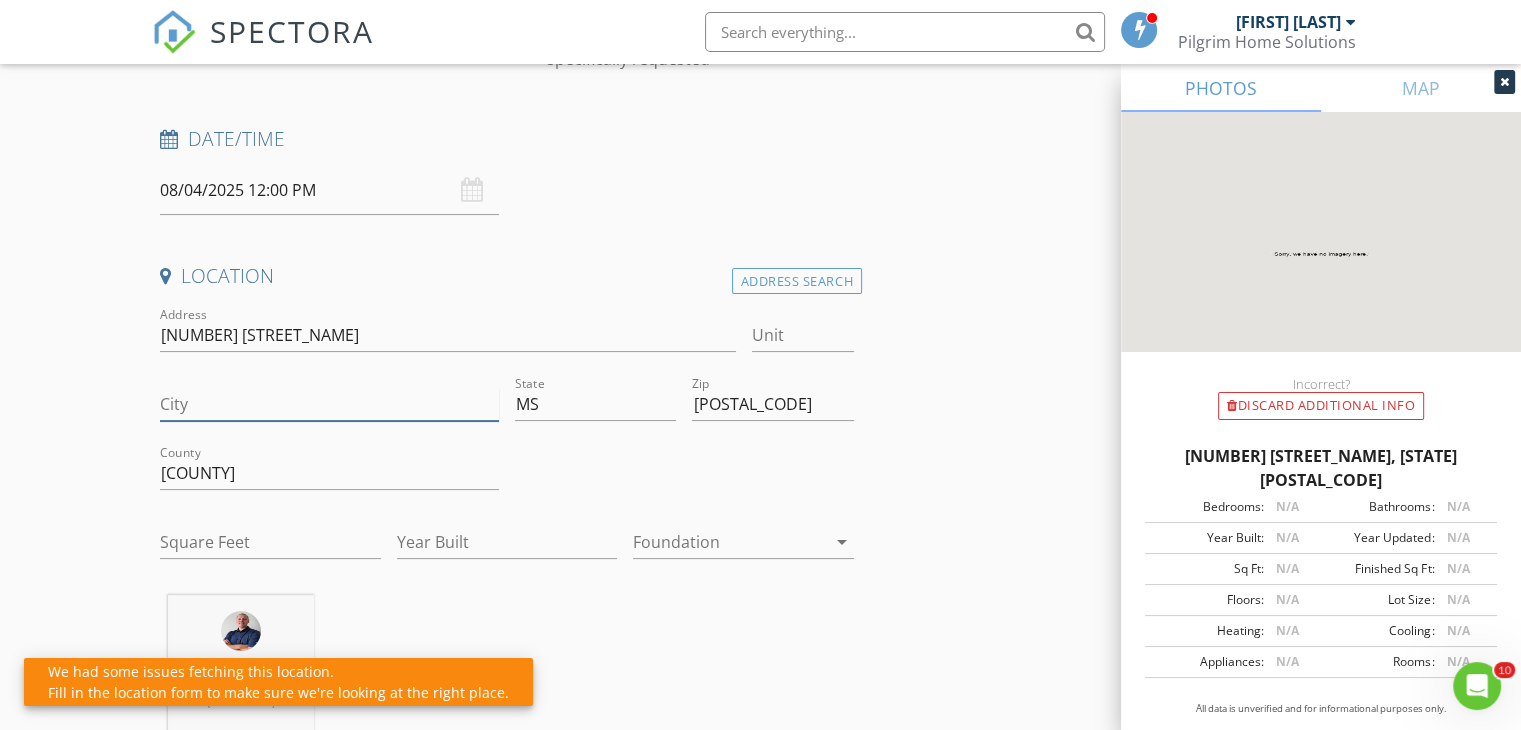 click on "City" at bounding box center [329, 404] 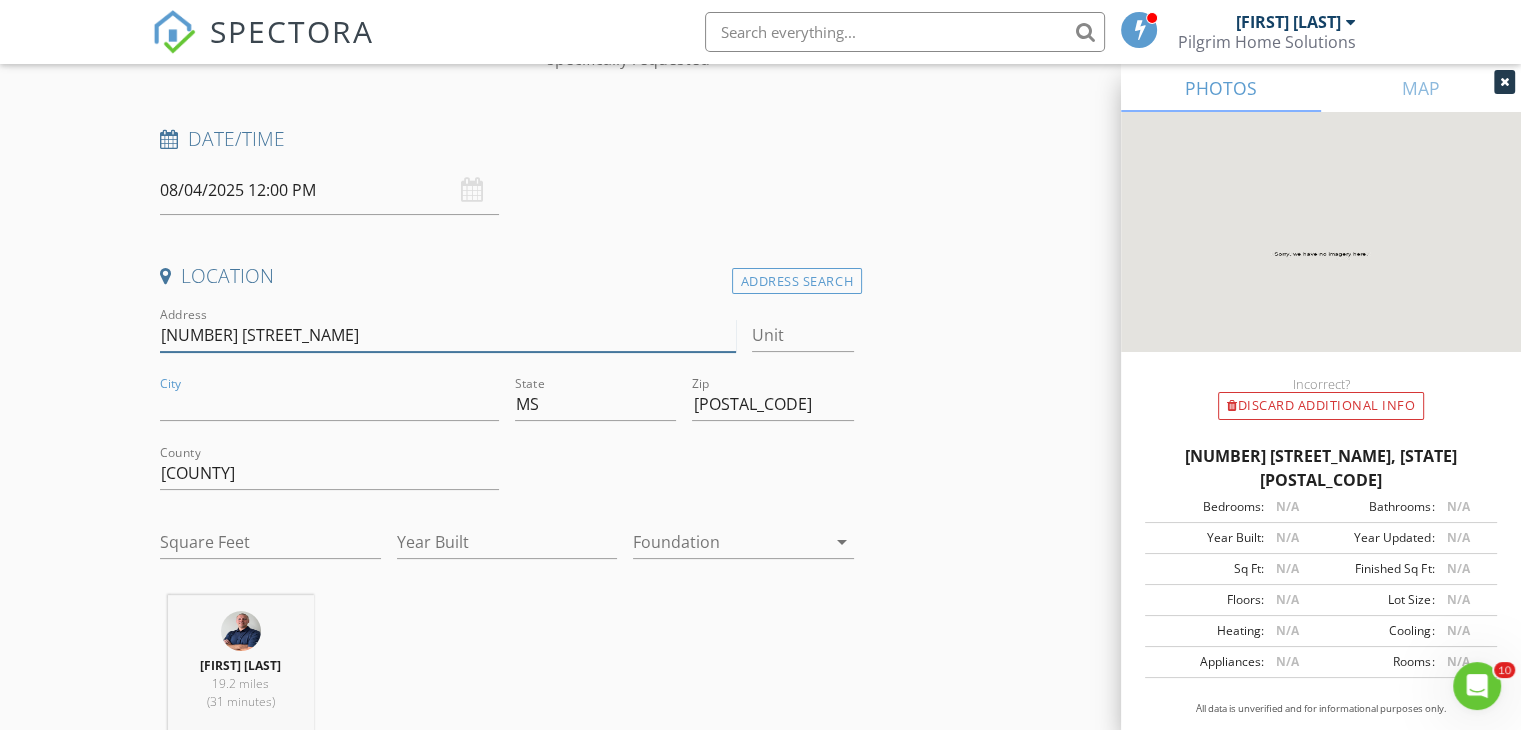 click on "226 lizzy" at bounding box center [447, 335] 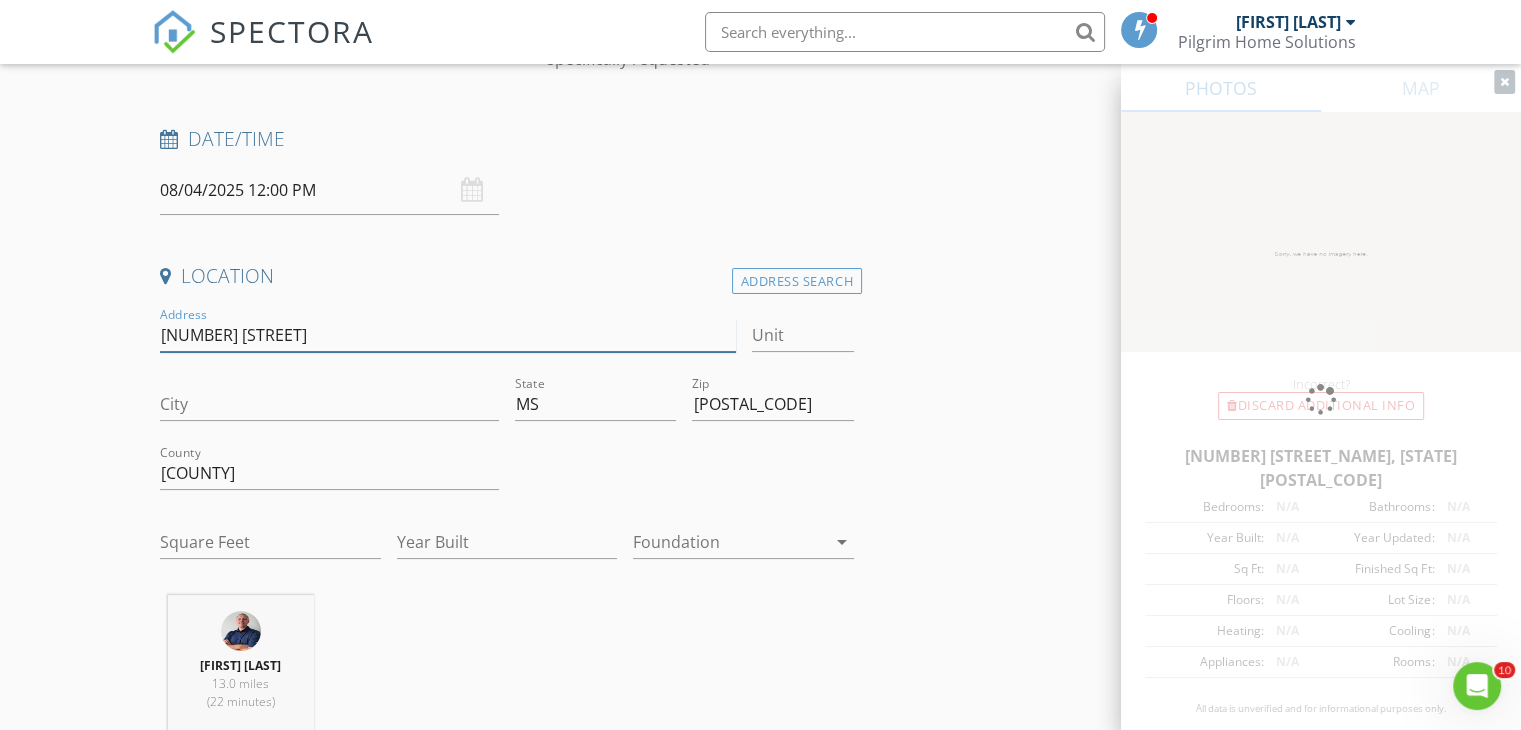 type on "226 Lizzy Ln" 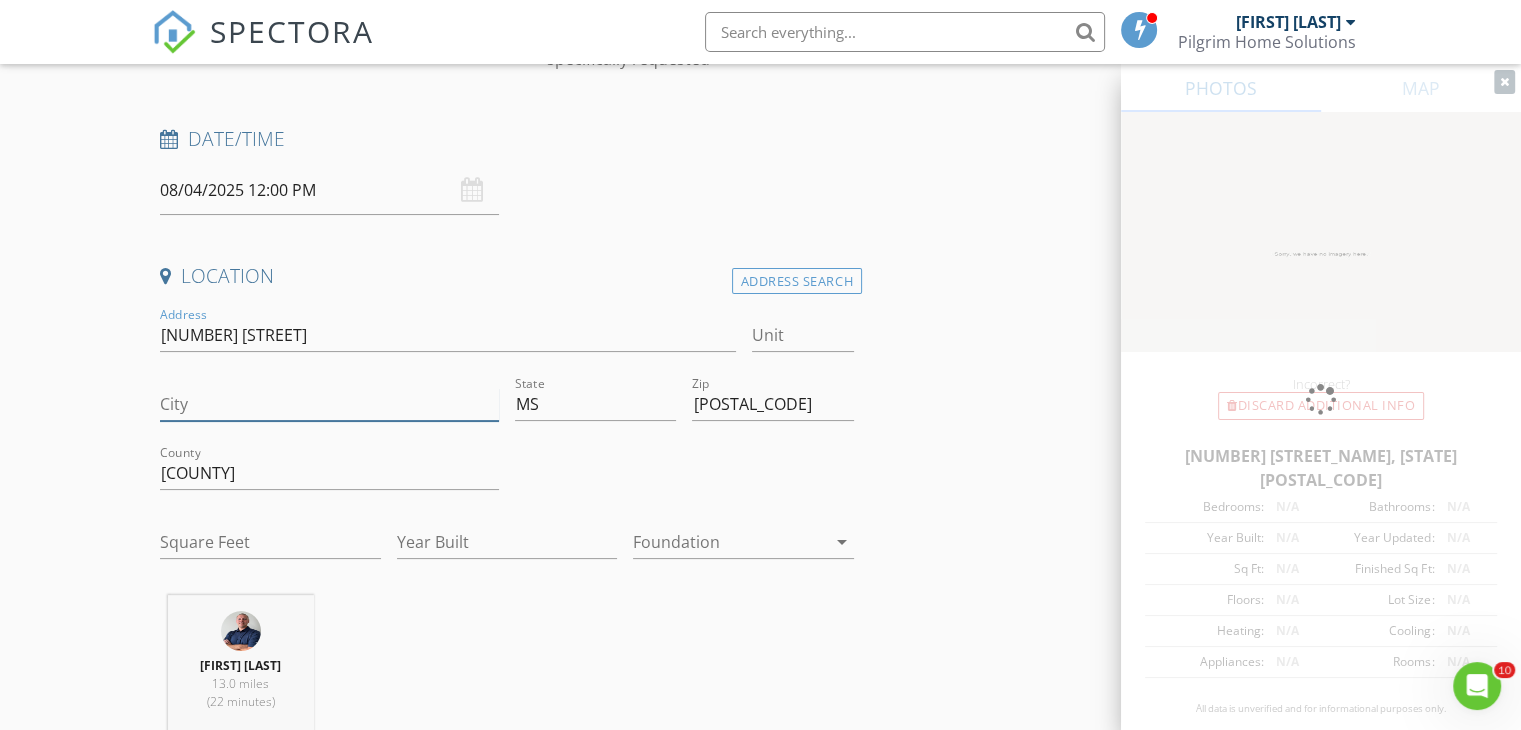 click on "City" at bounding box center [329, 404] 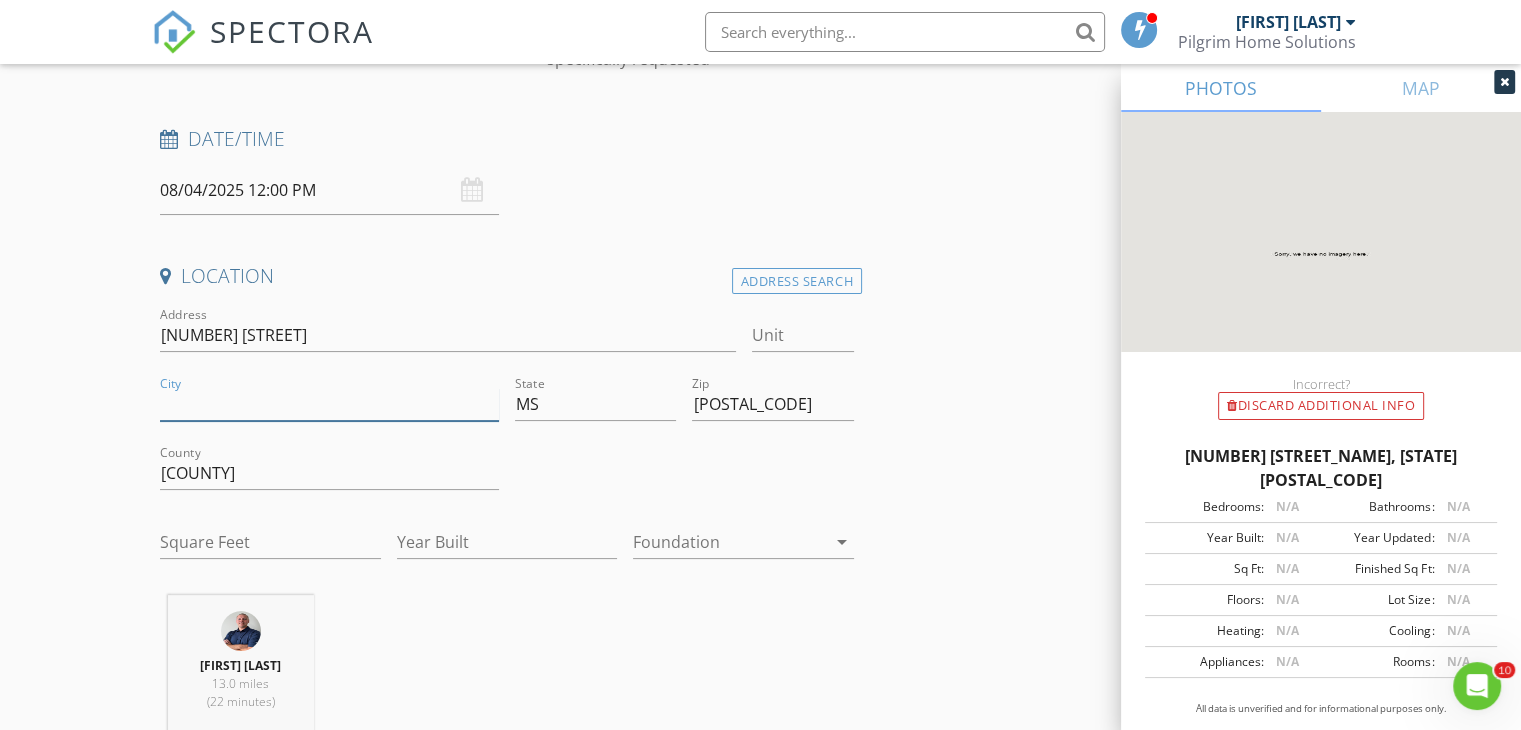 type on "Brandon" 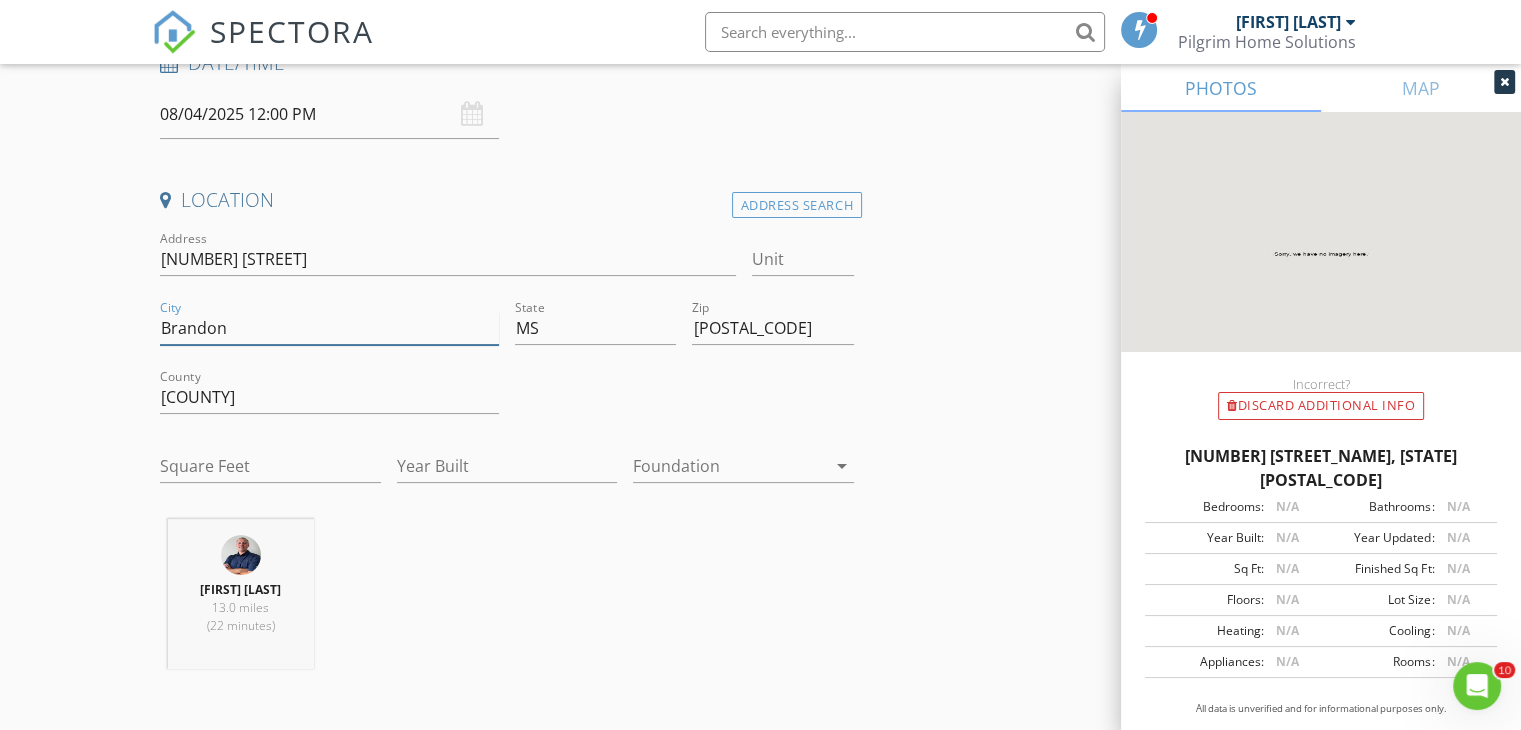 scroll, scrollTop: 341, scrollLeft: 0, axis: vertical 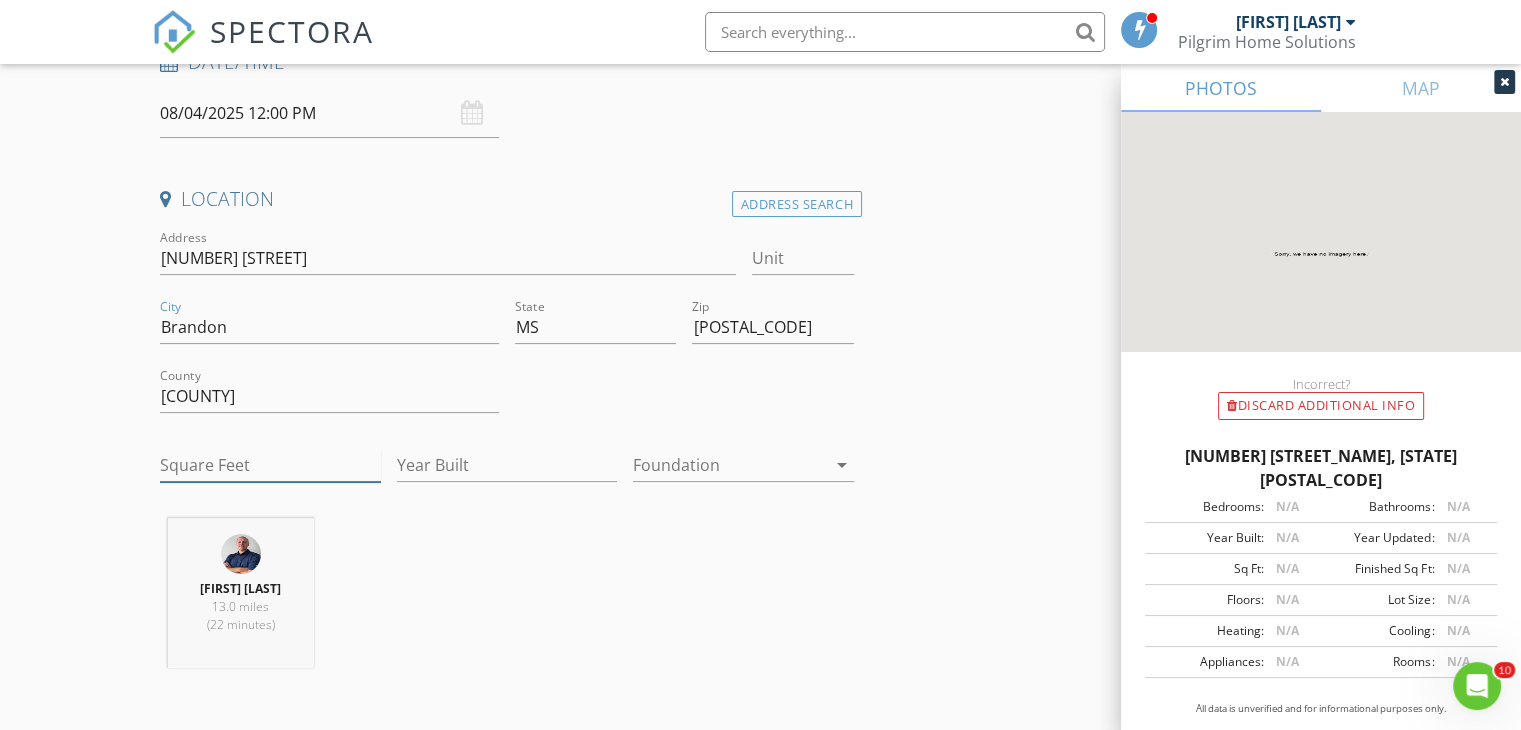click on "Square Feet" at bounding box center (270, 465) 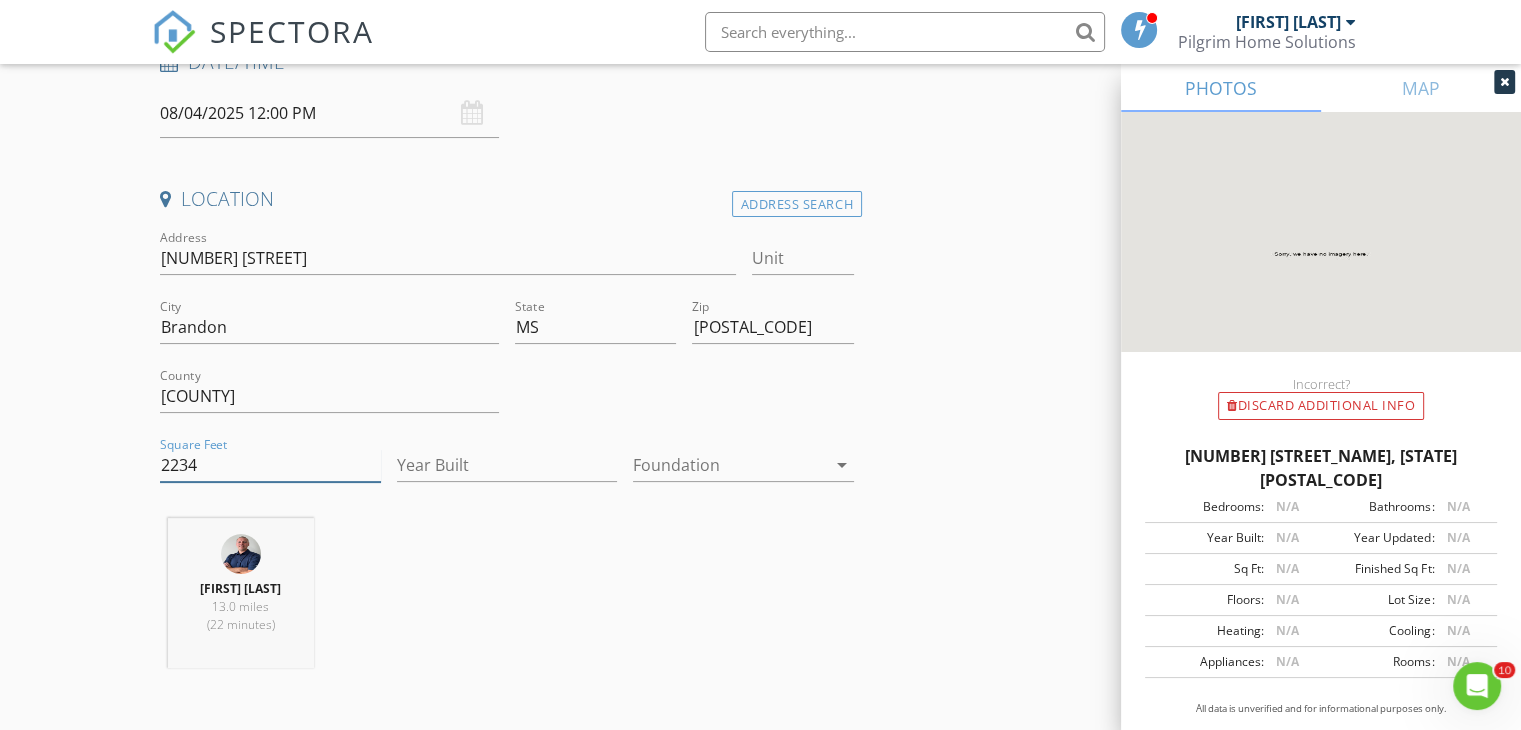 type on "2234" 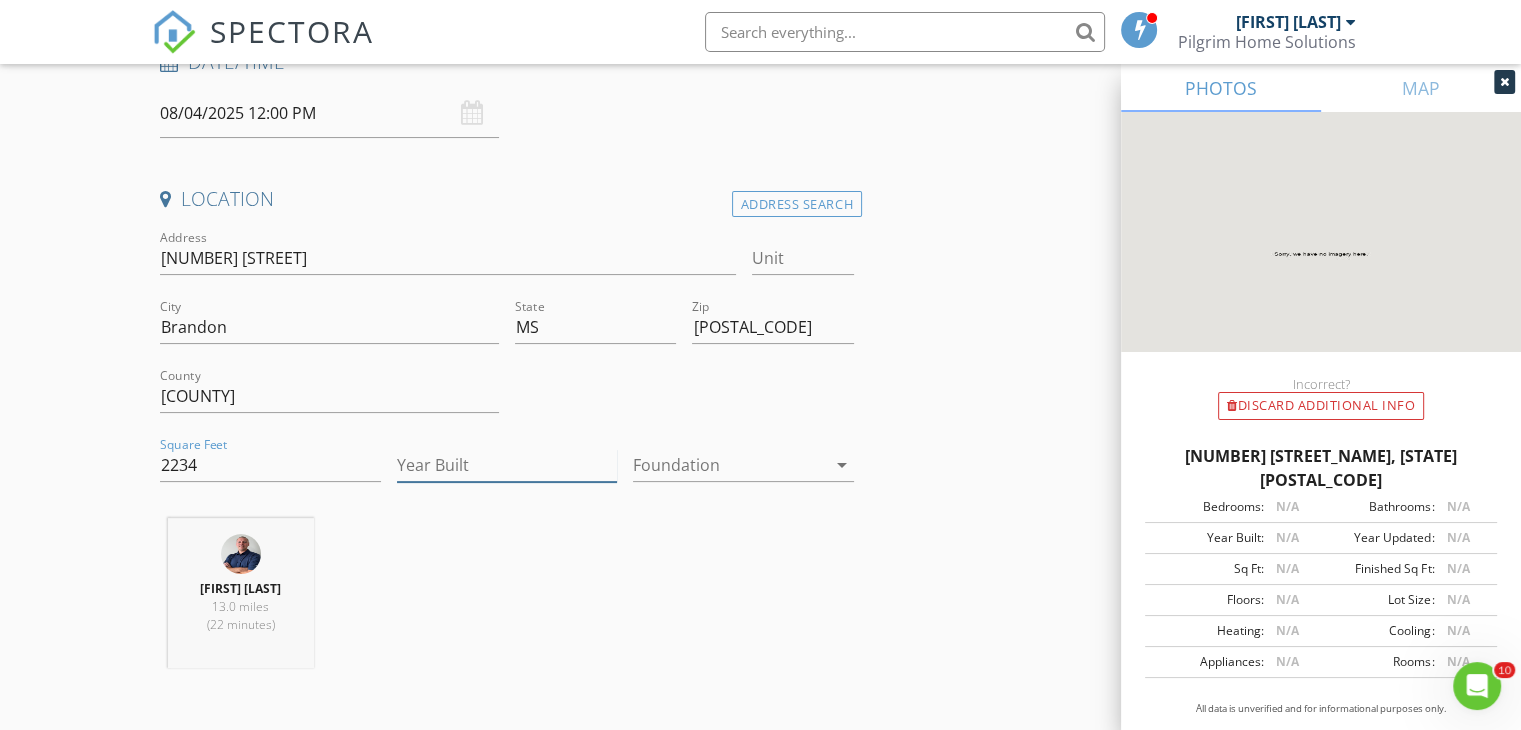 click on "Year Built" at bounding box center (507, 465) 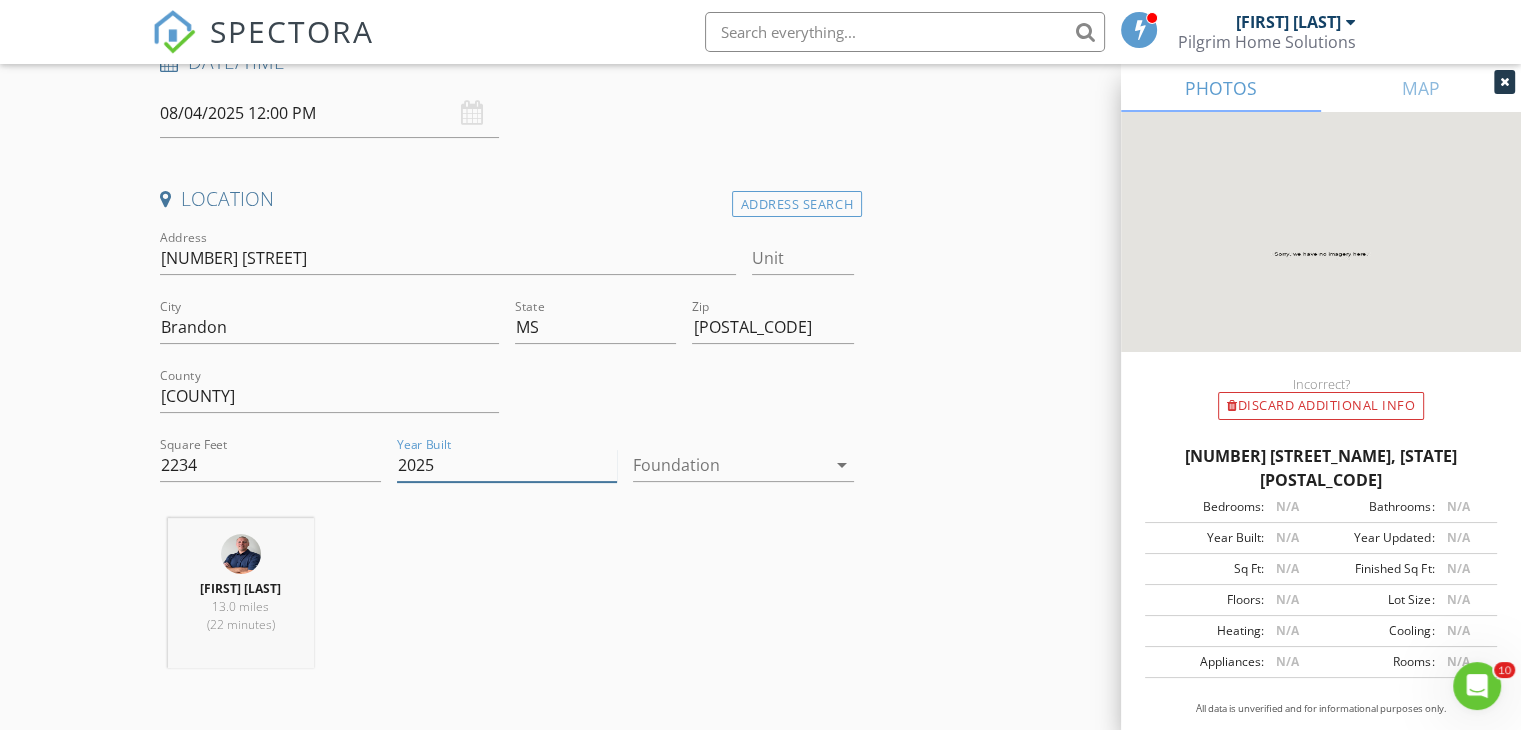 type on "2025" 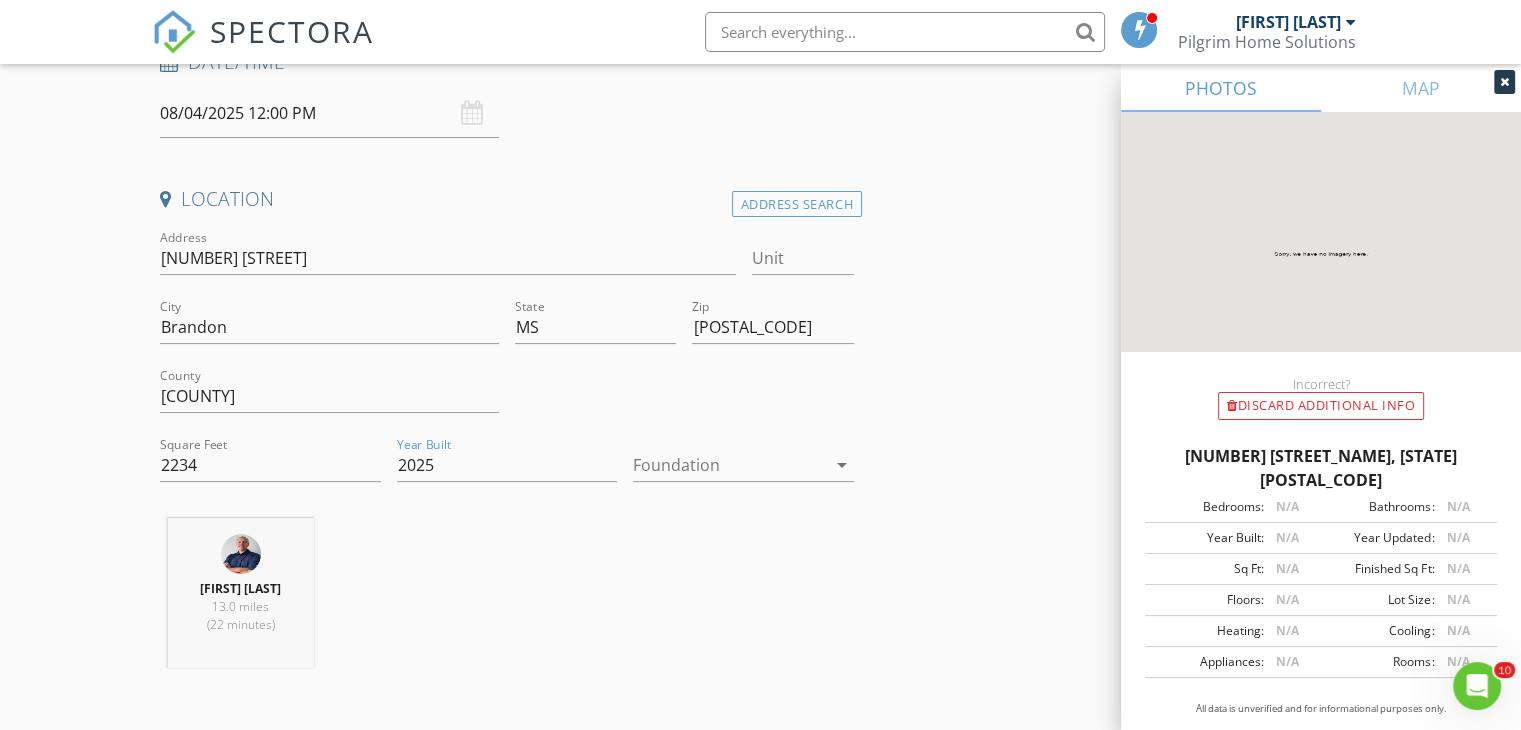 click at bounding box center (729, 465) 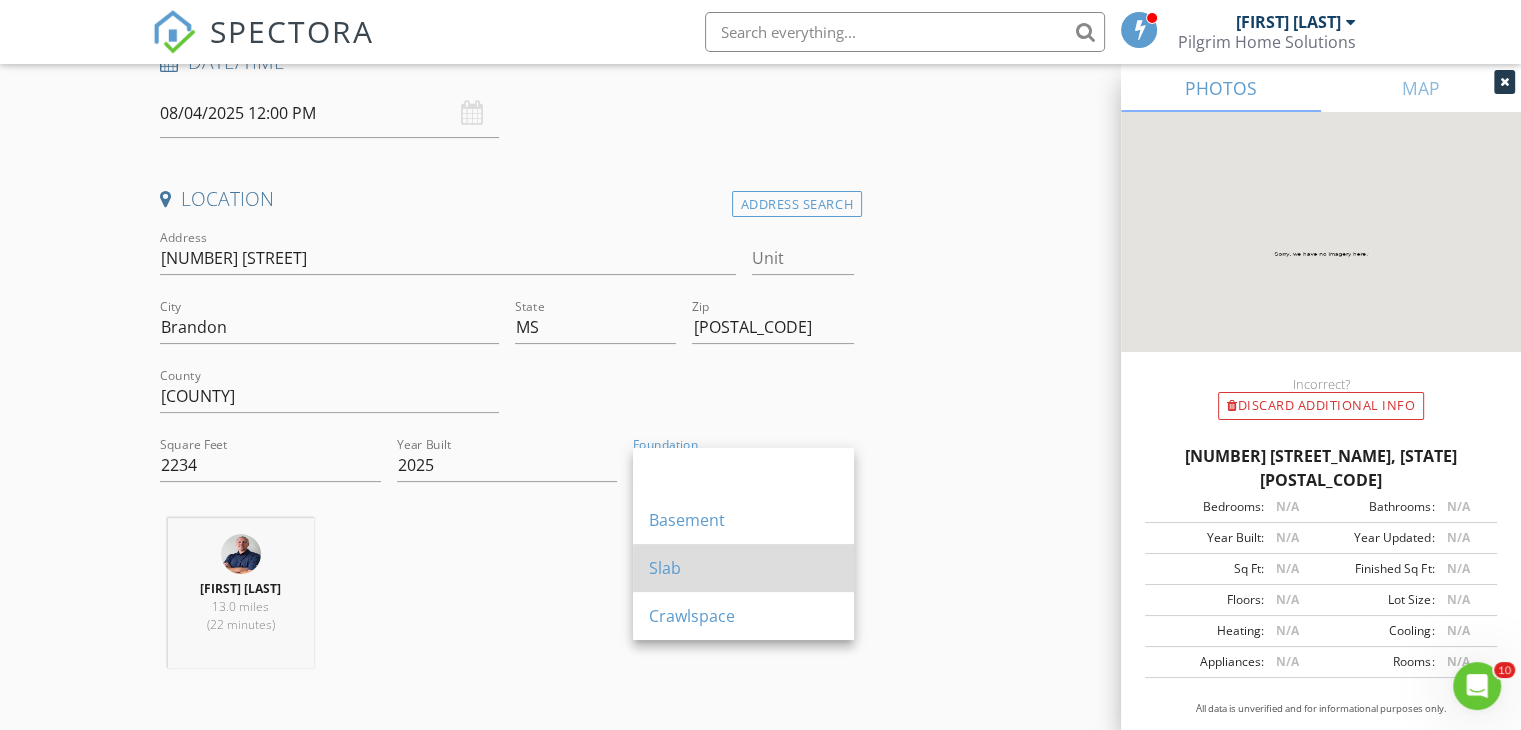 click on "Slab" at bounding box center (743, 568) 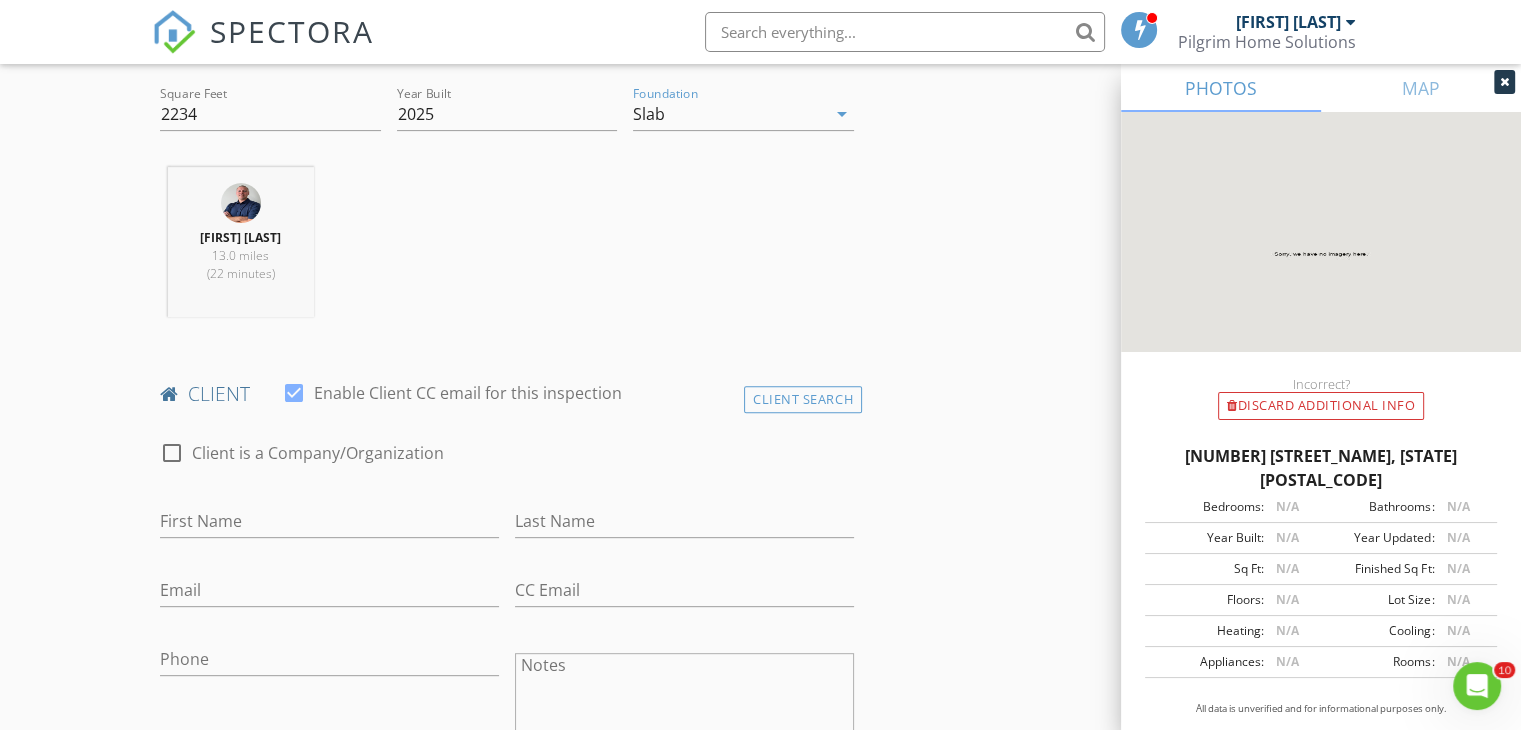 scroll, scrollTop: 694, scrollLeft: 0, axis: vertical 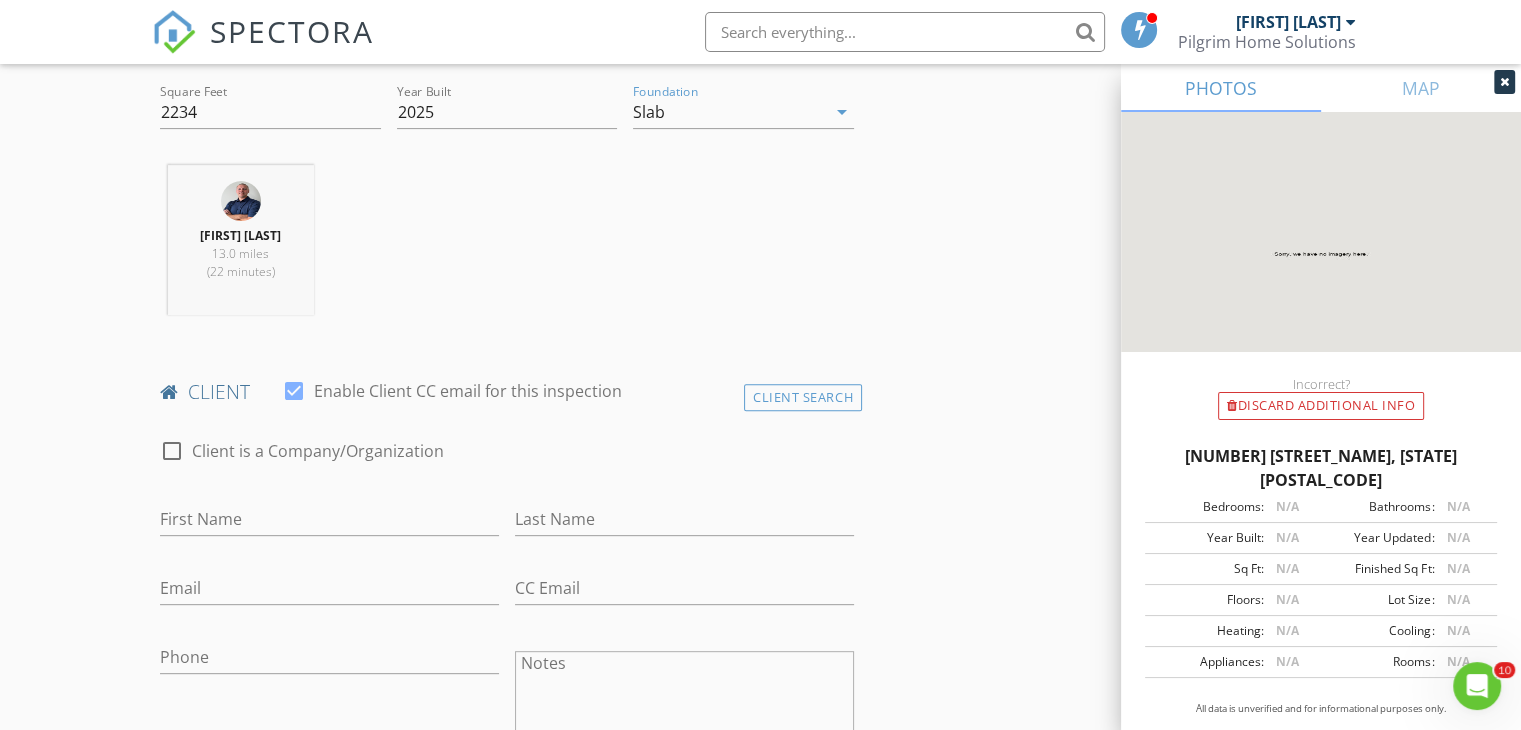 click at bounding box center (1504, 82) 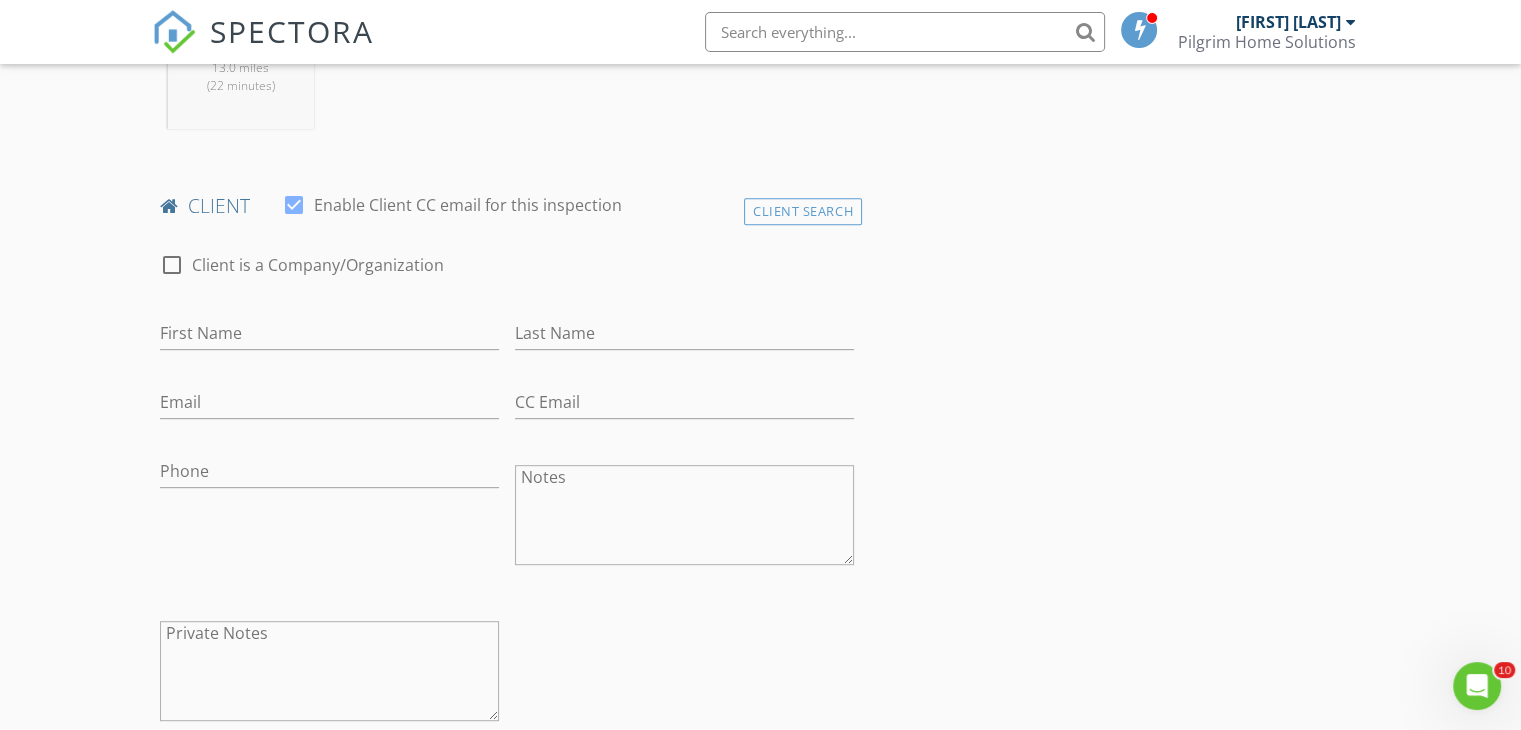 scroll, scrollTop: 881, scrollLeft: 0, axis: vertical 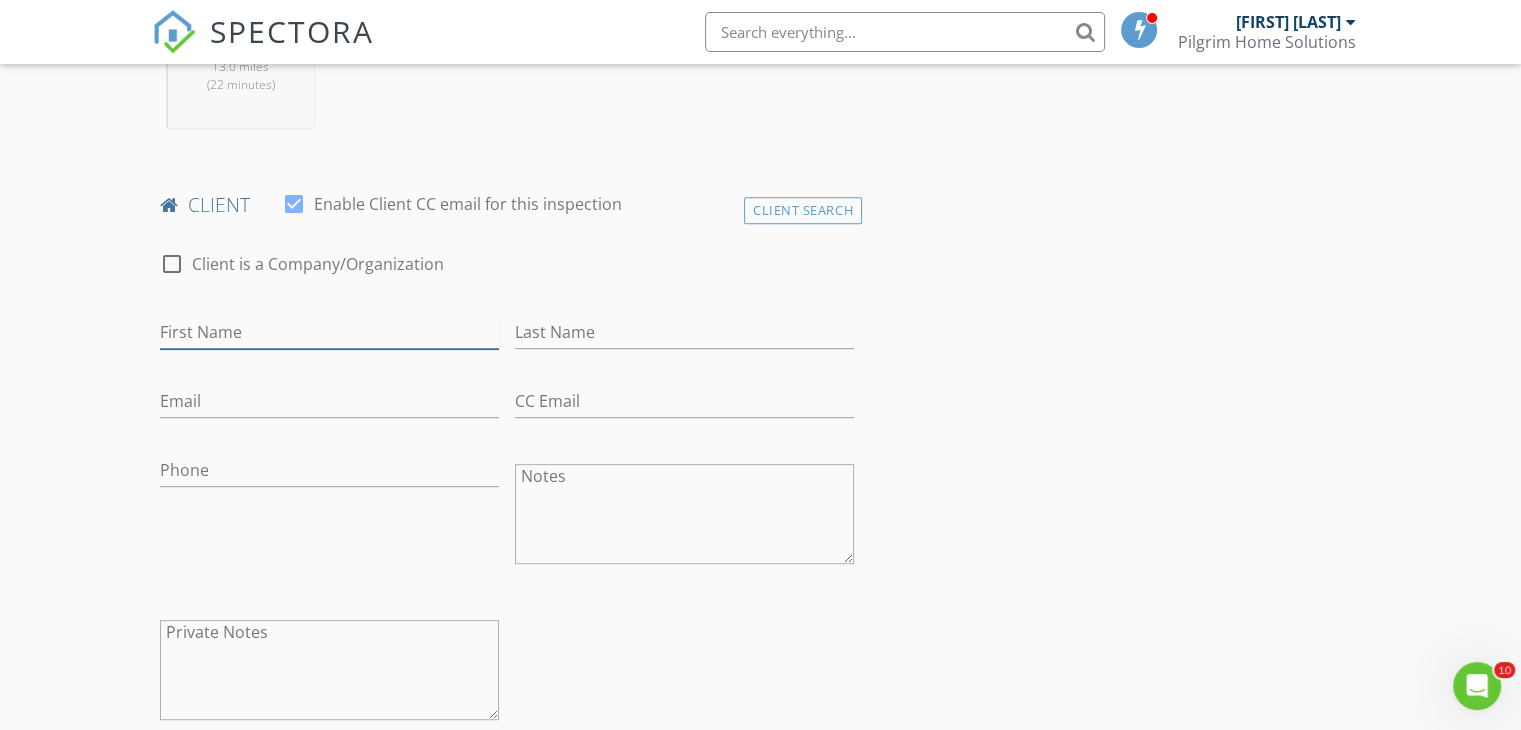 click on "First Name" at bounding box center (329, 332) 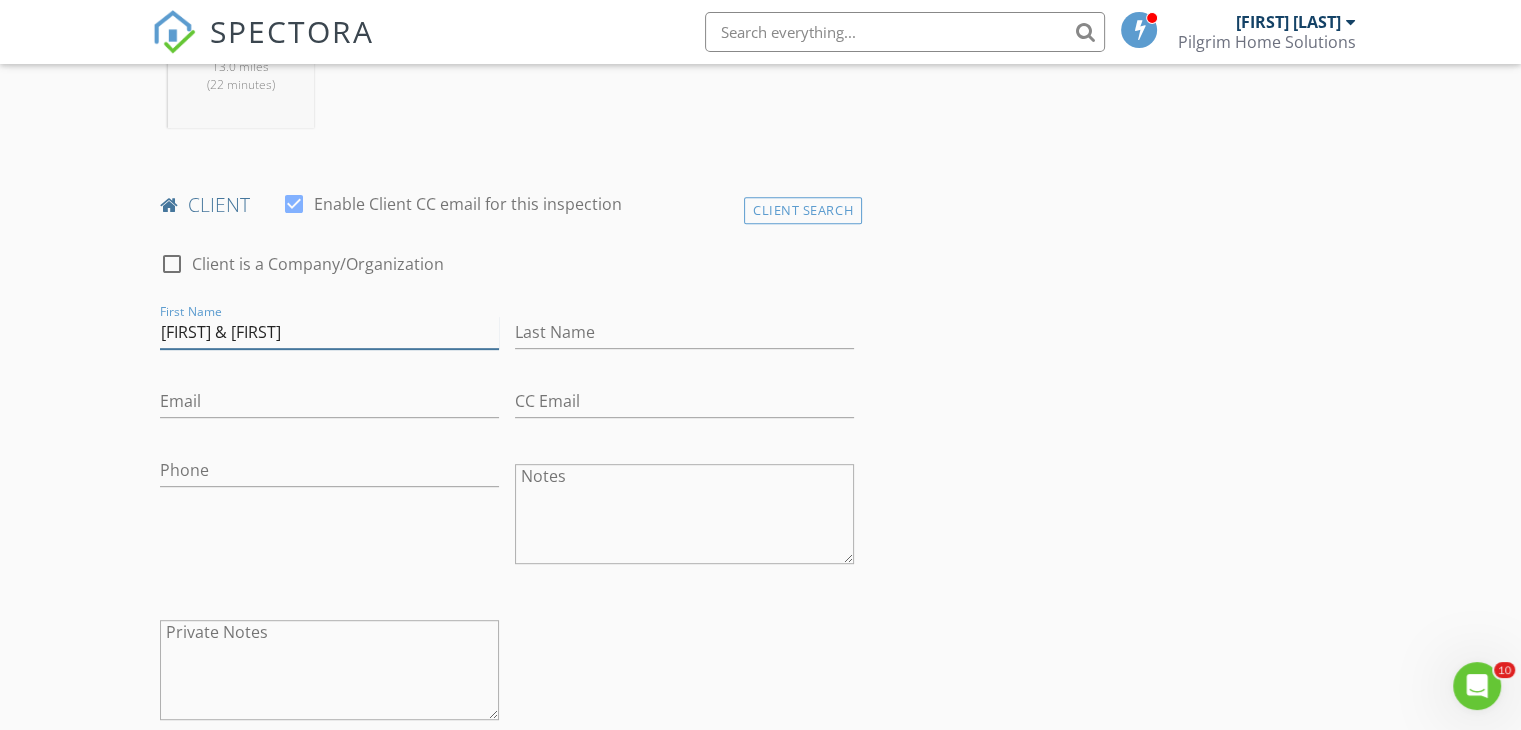 type on "Michael & Amber" 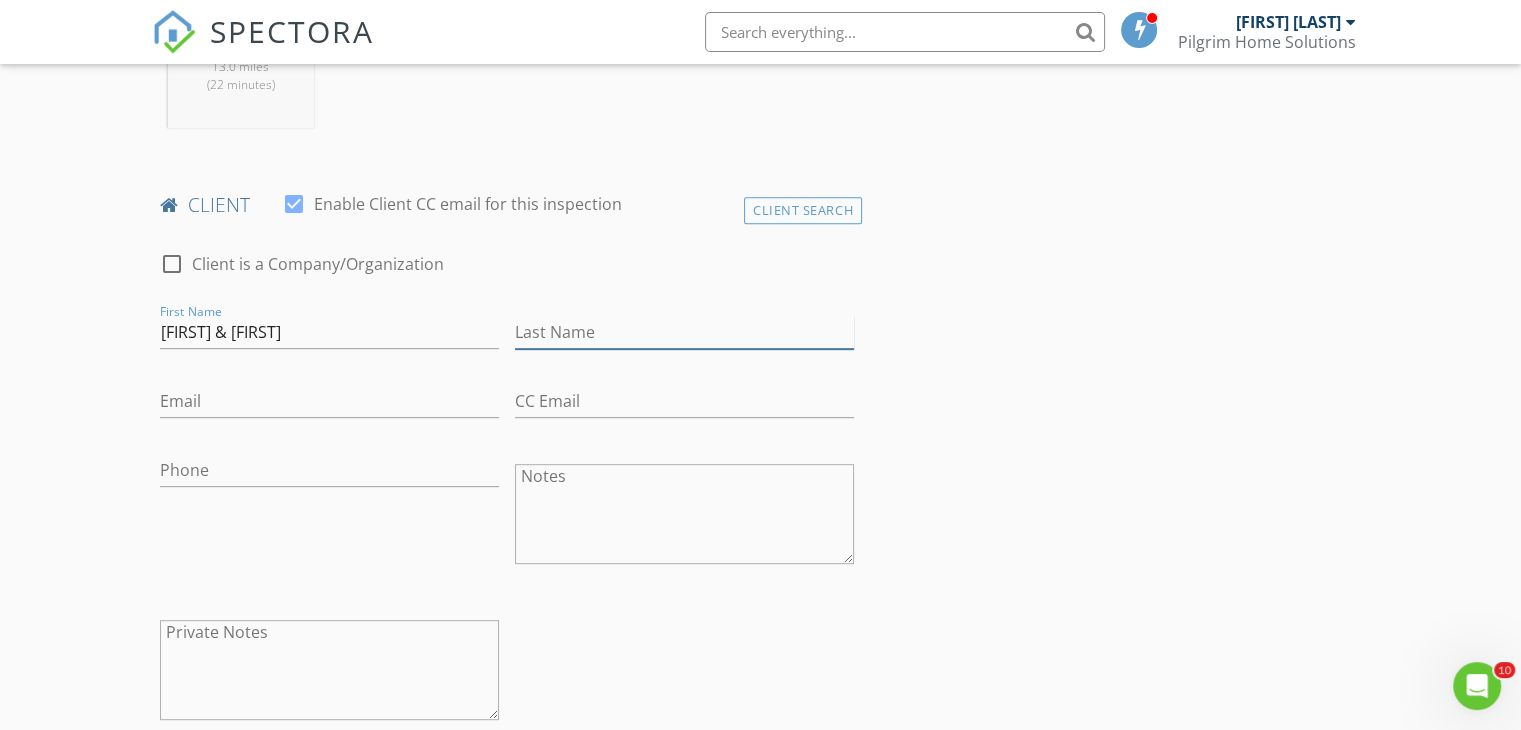click on "Last Name" at bounding box center (684, 332) 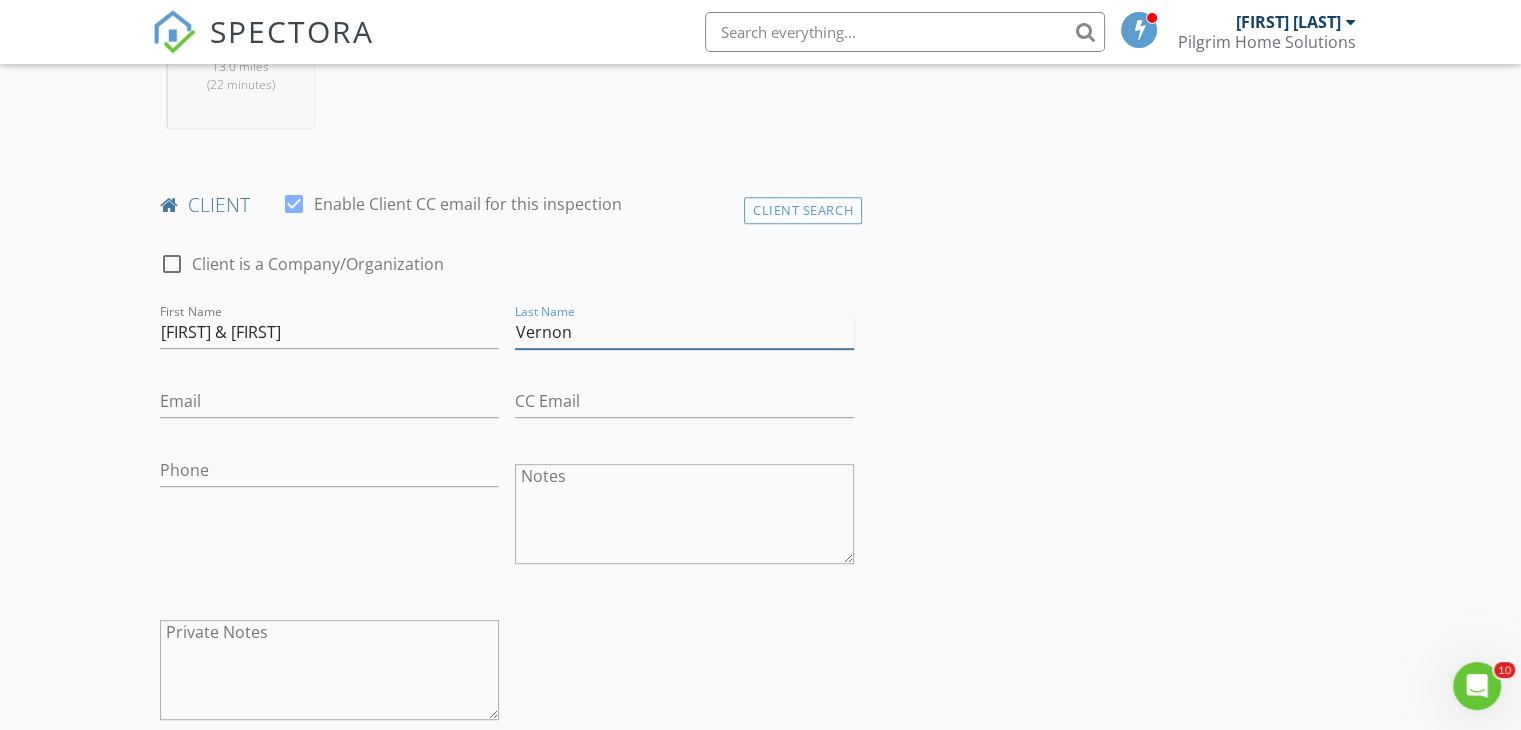type on "Vernon" 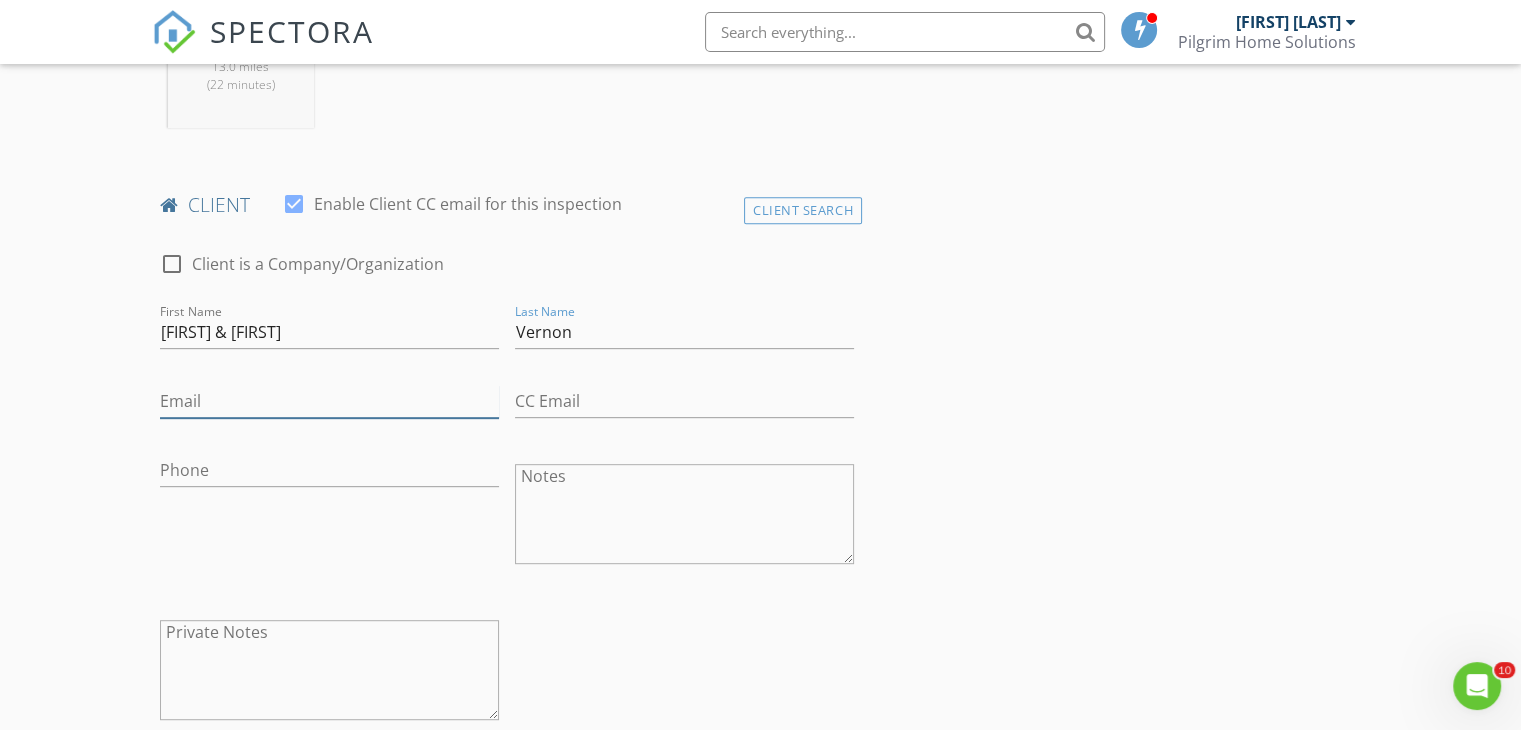 click on "Email" at bounding box center (329, 401) 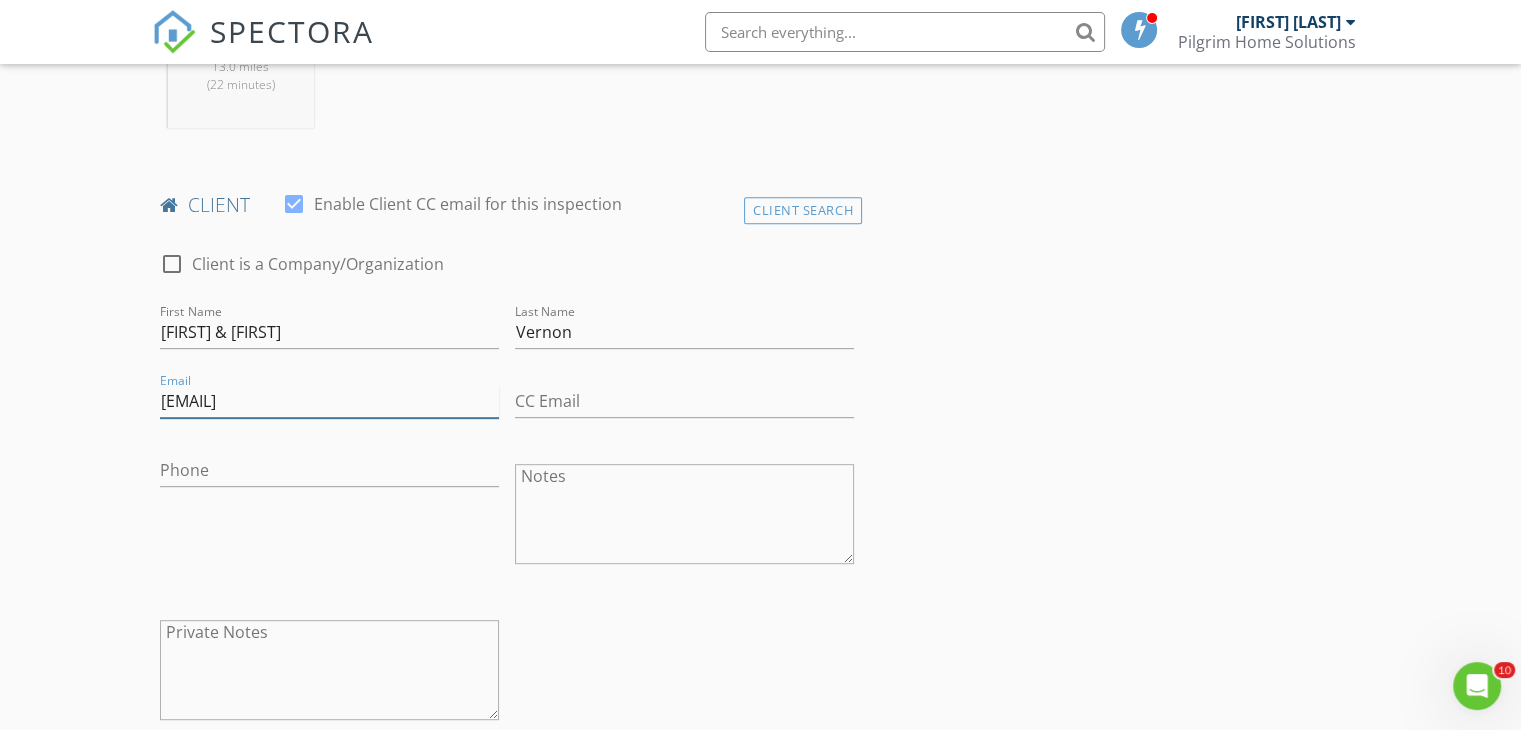 type on "[EMAIL]" 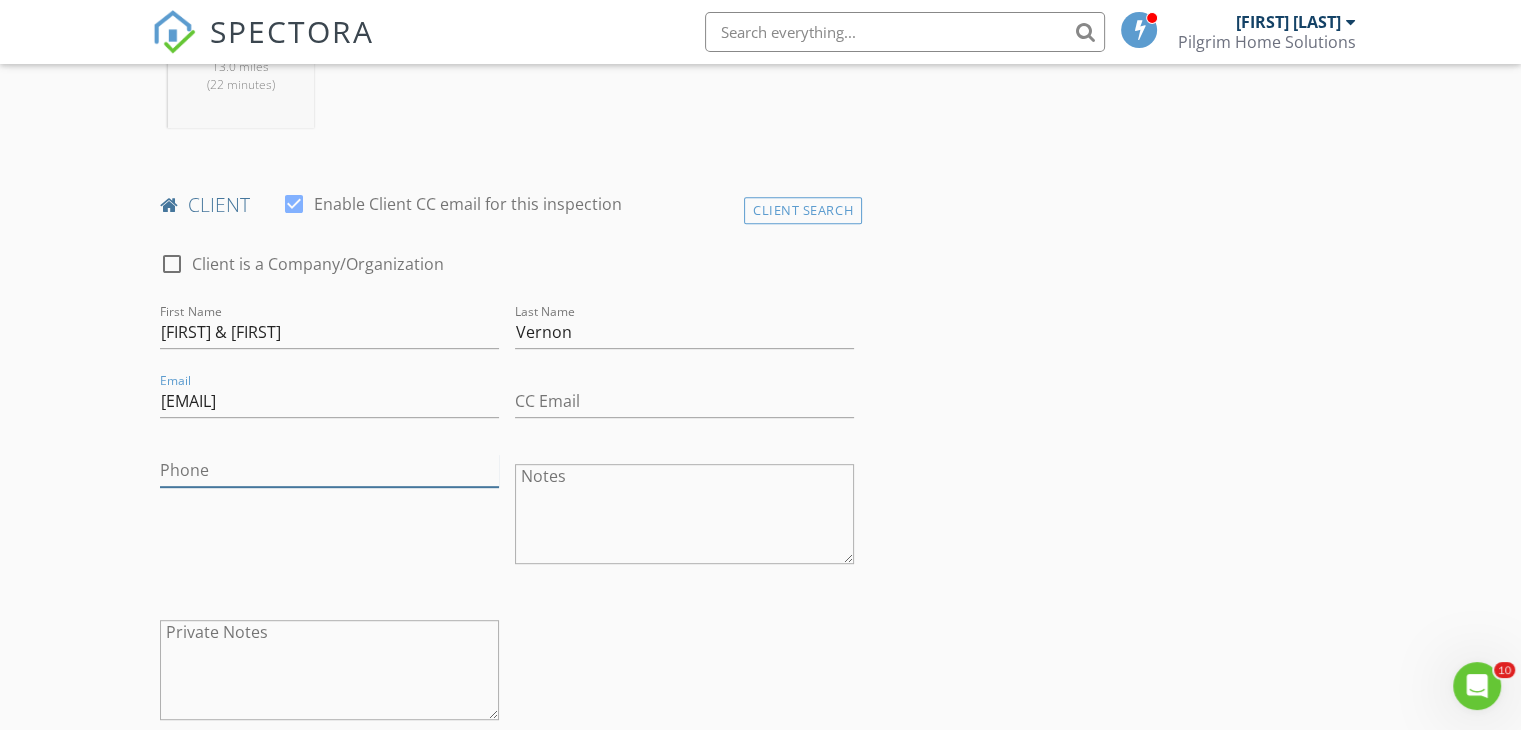 click on "Phone" at bounding box center [329, 470] 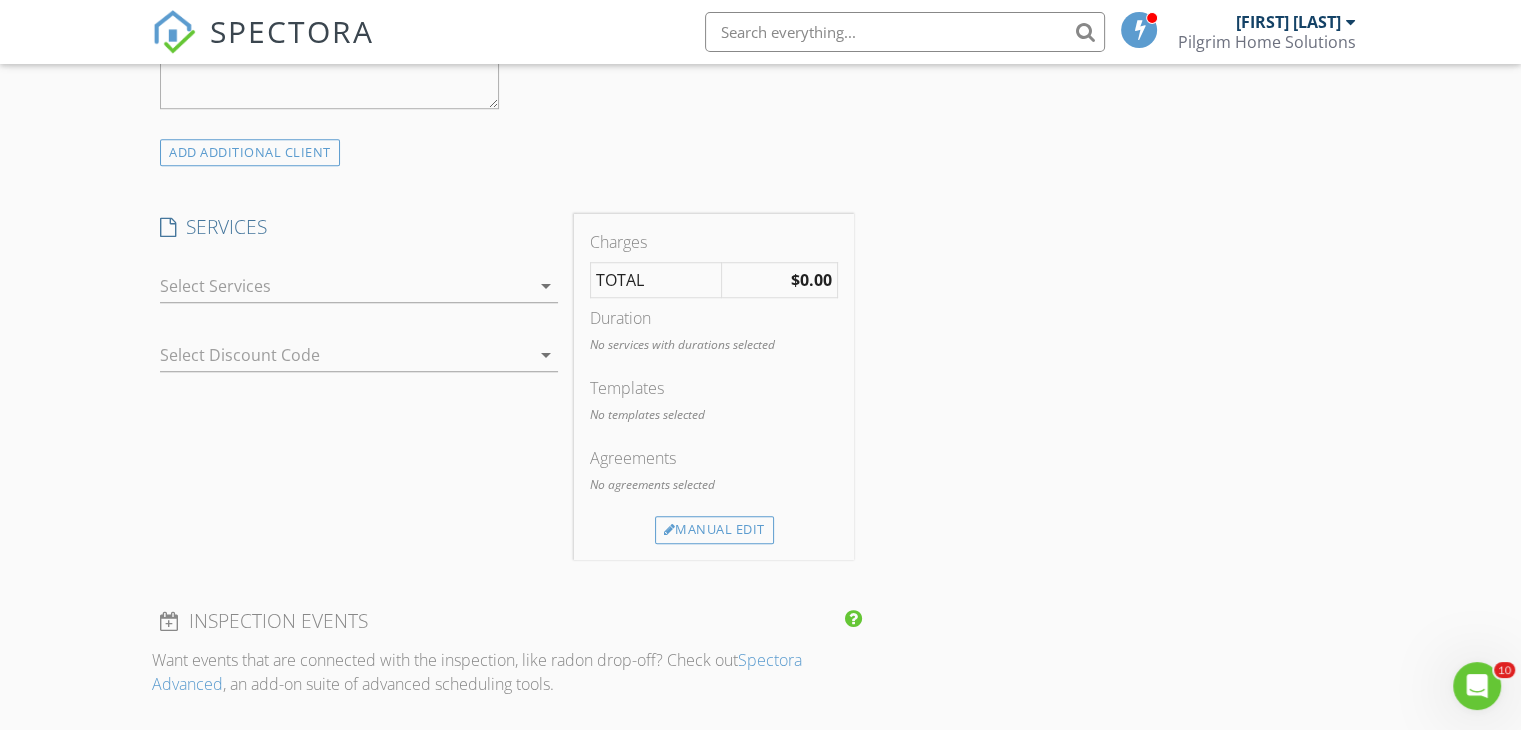 scroll, scrollTop: 1487, scrollLeft: 0, axis: vertical 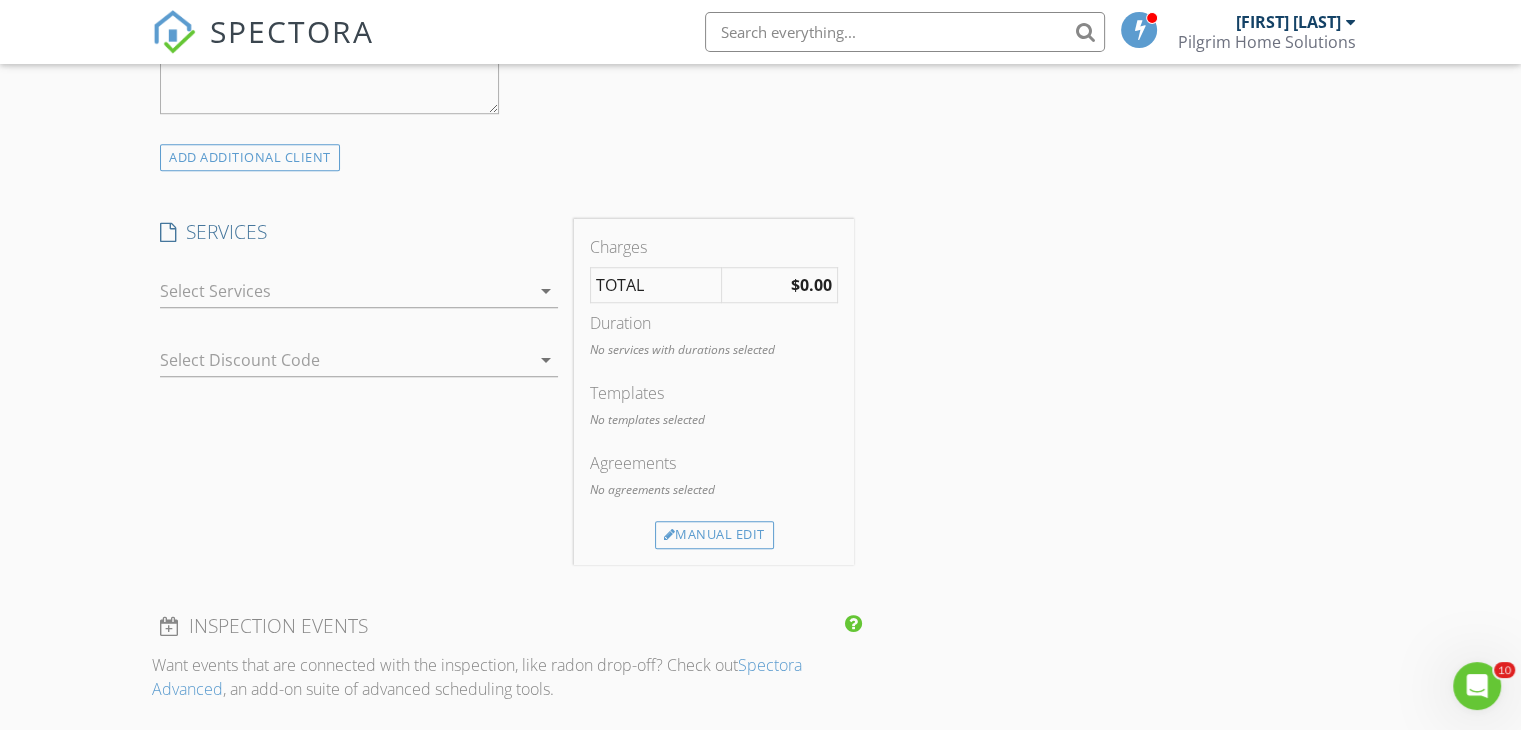 type on "[PHONE]" 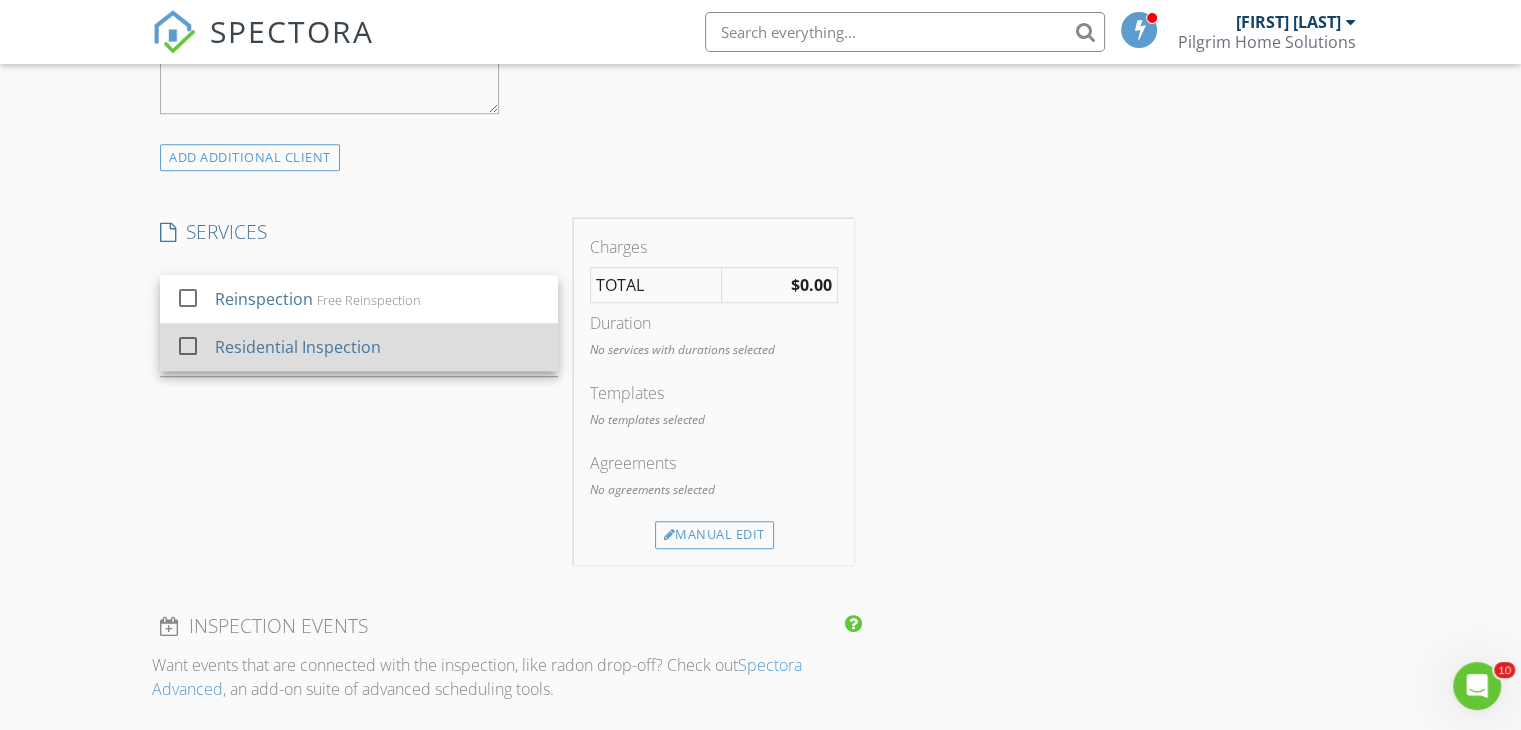 click at bounding box center [188, 346] 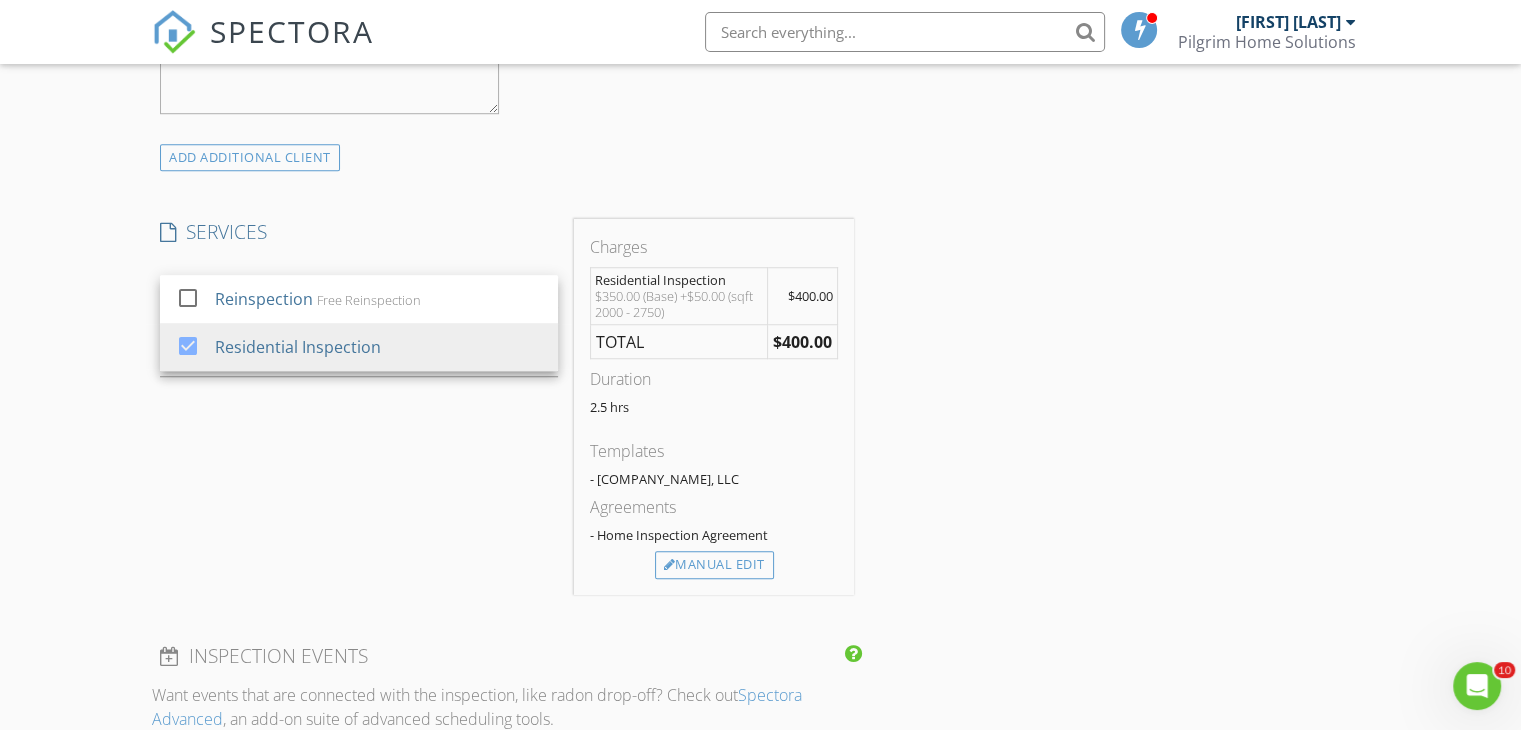click on "New Inspection
Click here to use the New Order Form
INSPECTOR(S)
check_box   Adam Pilgrim   PRIMARY   Adam Pilgrim arrow_drop_down   check_box_outline_blank Adam Pilgrim specifically requested
Date/Time
08/04/2025 12:00 PM
Location
Address Search       Address 226 Lizzy Ln   Unit   City Brandon   State MS   Zip 39047   County Rankin     Square Feet 2234   Year Built 2025   Foundation Slab arrow_drop_down     Adam Pilgrim     13.0 miles     (22 minutes)
client
check_box Enable Client CC email for this inspection   Client Search     check_box_outline_blank Client is a Company/Organization     First Name Michael & Amber   Last Name Vernon   Email m.chubbs011@gmail.com   CC Email   Phone 601-519-9618           Notes   Private Notes
ADD ADDITIONAL client
SERVICES" at bounding box center [760, 400] 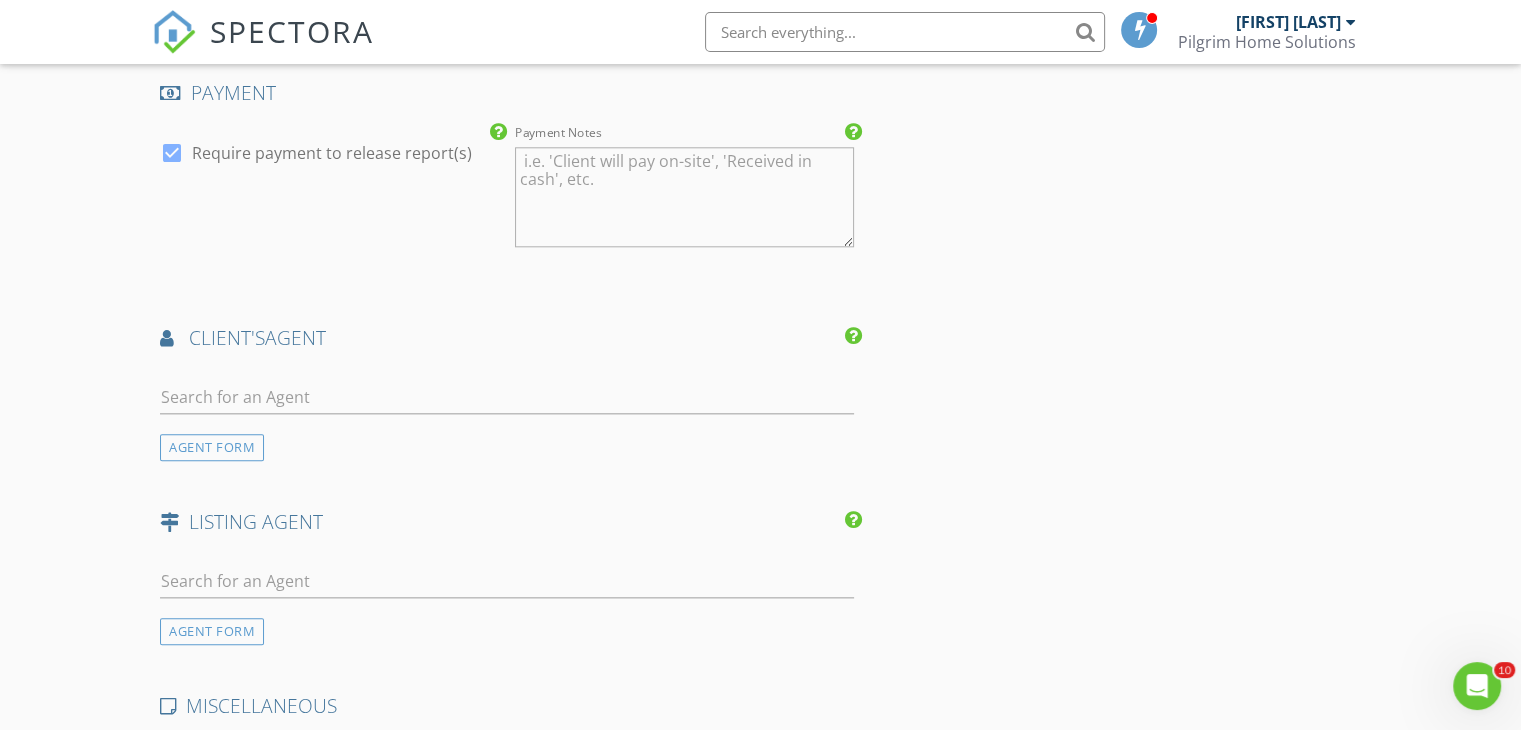 scroll, scrollTop: 2205, scrollLeft: 0, axis: vertical 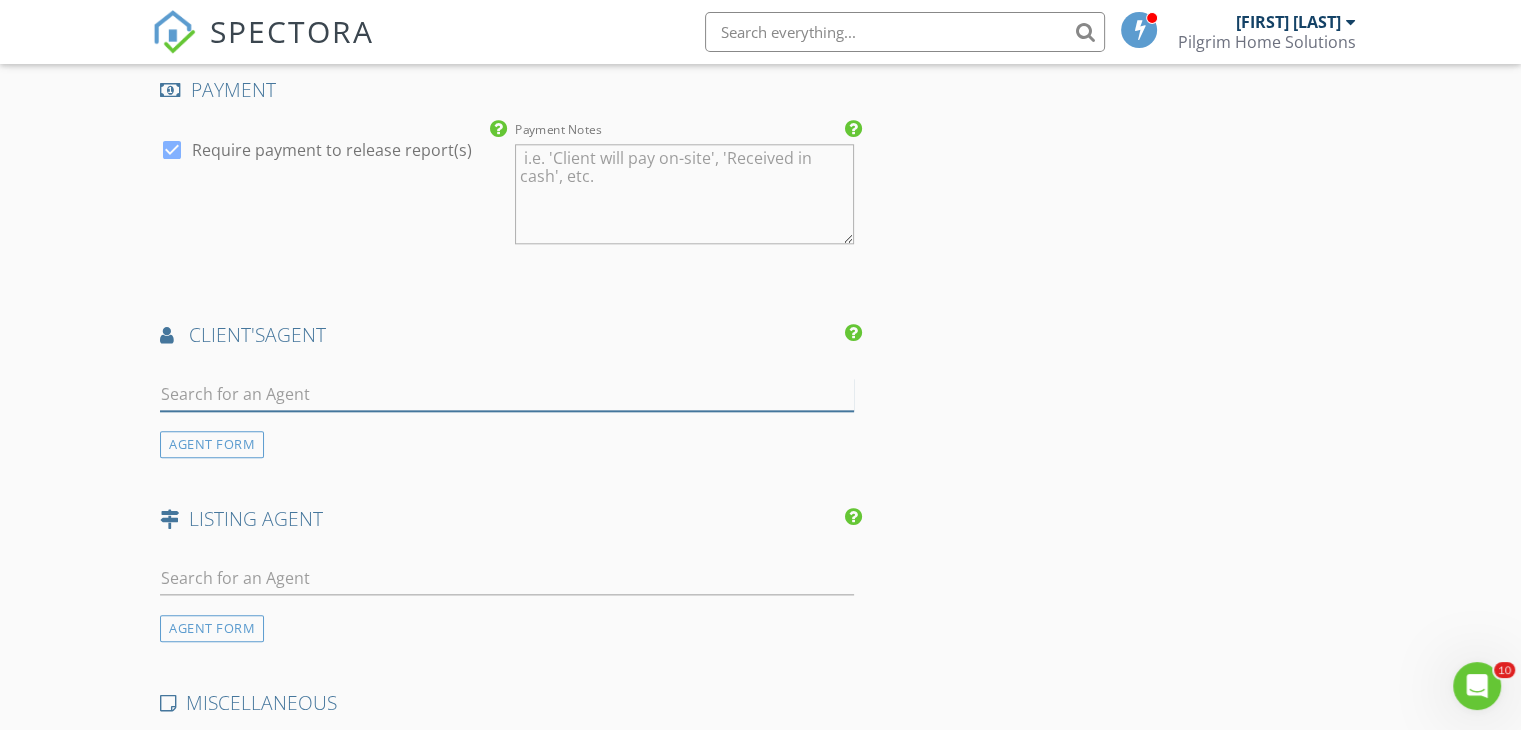 click at bounding box center [507, 394] 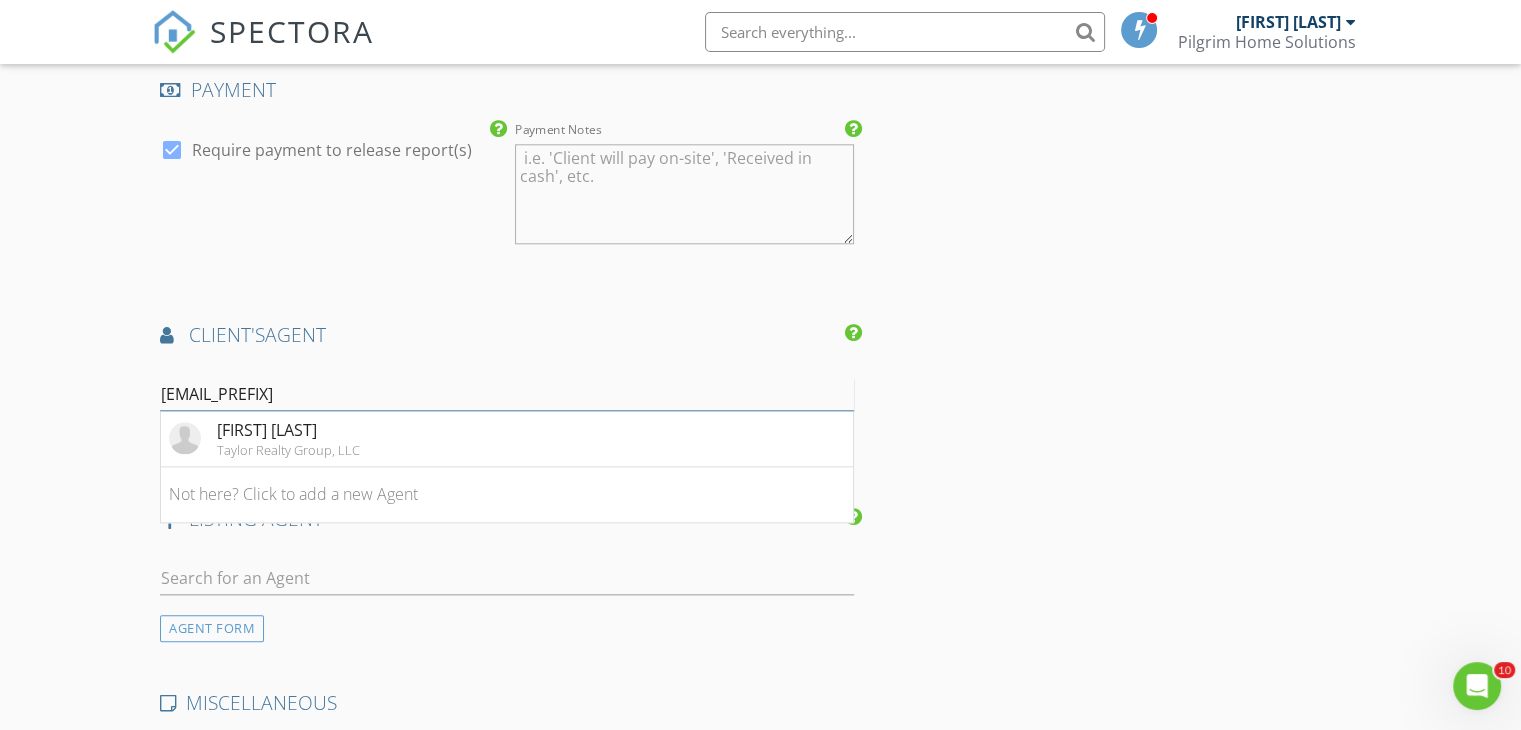 type on "tinsle" 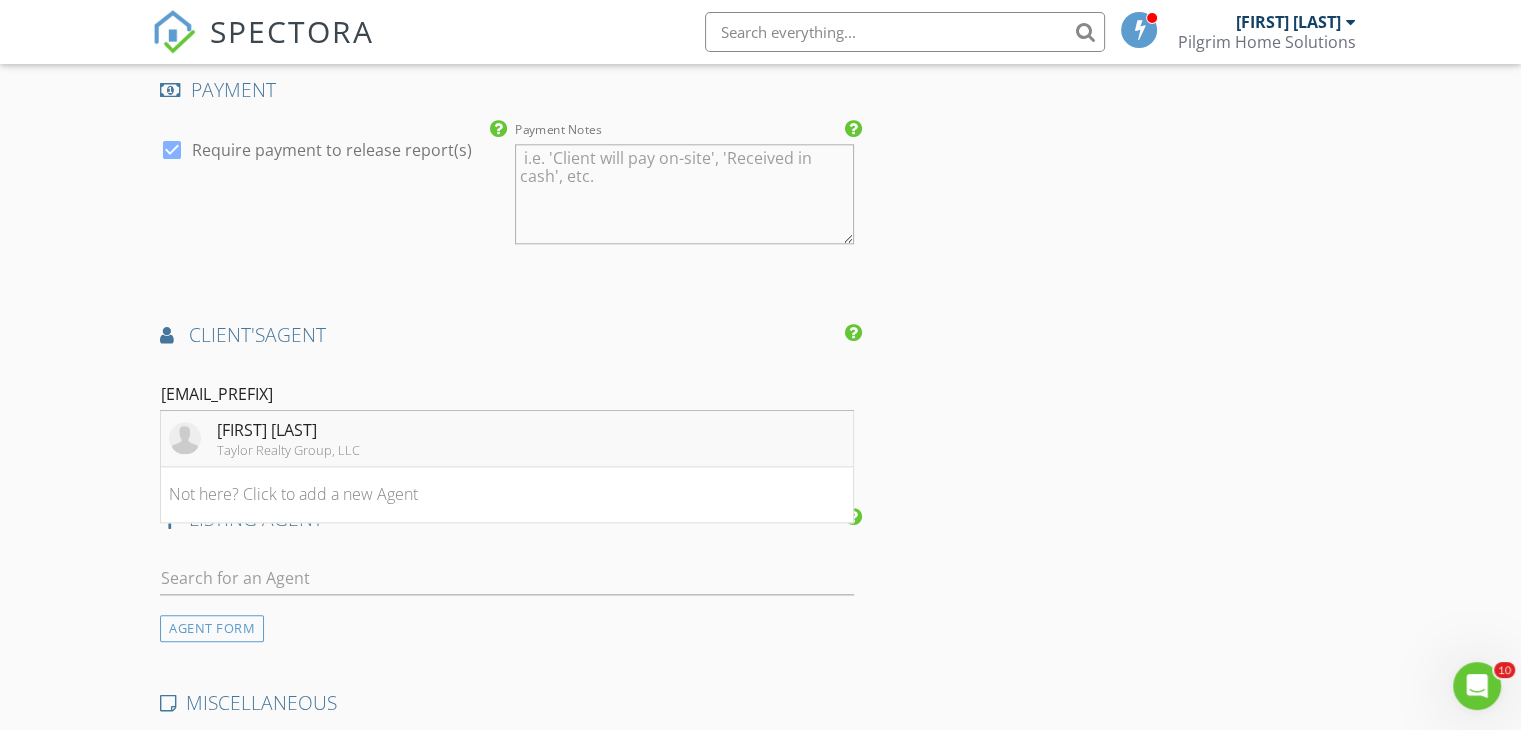 click at bounding box center [185, 438] 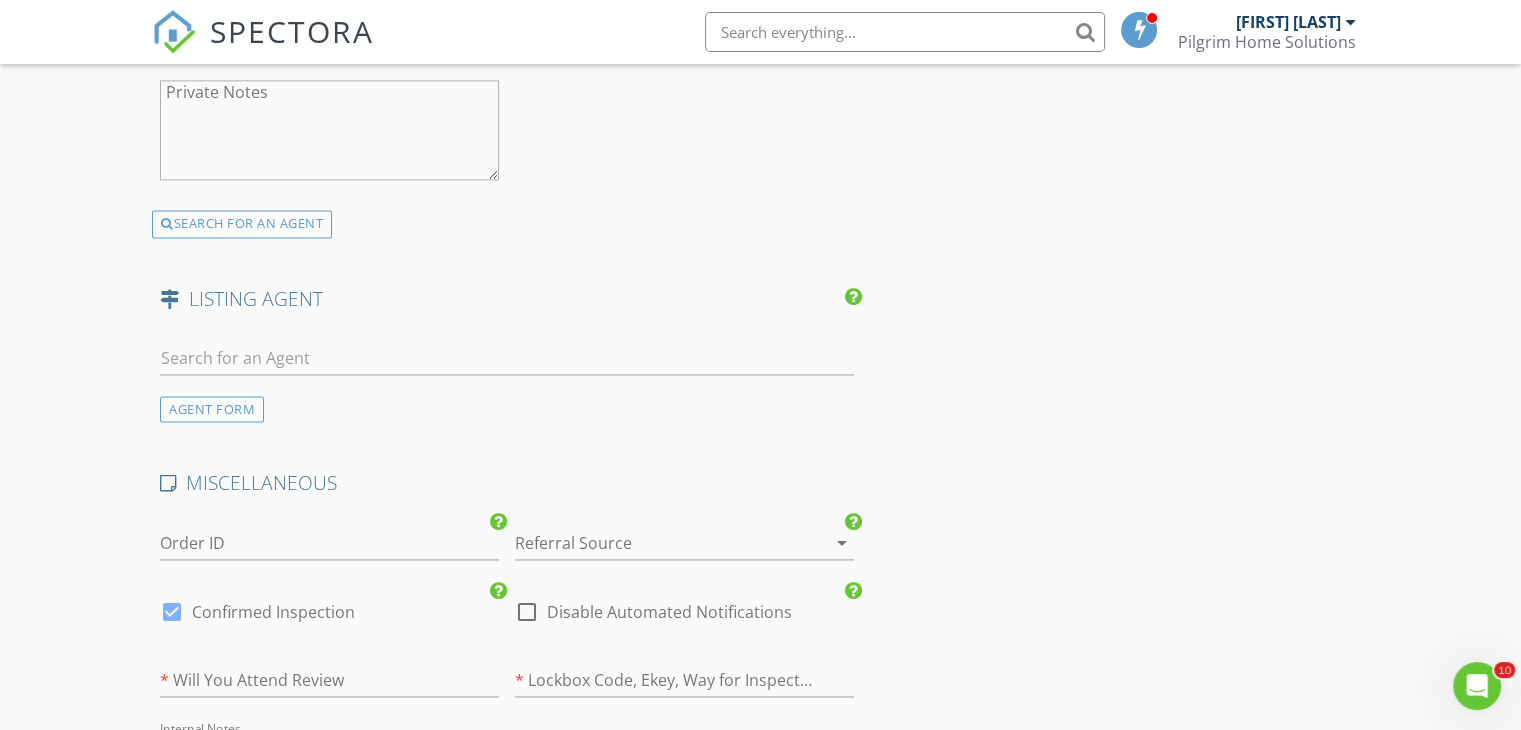scroll, scrollTop: 2882, scrollLeft: 0, axis: vertical 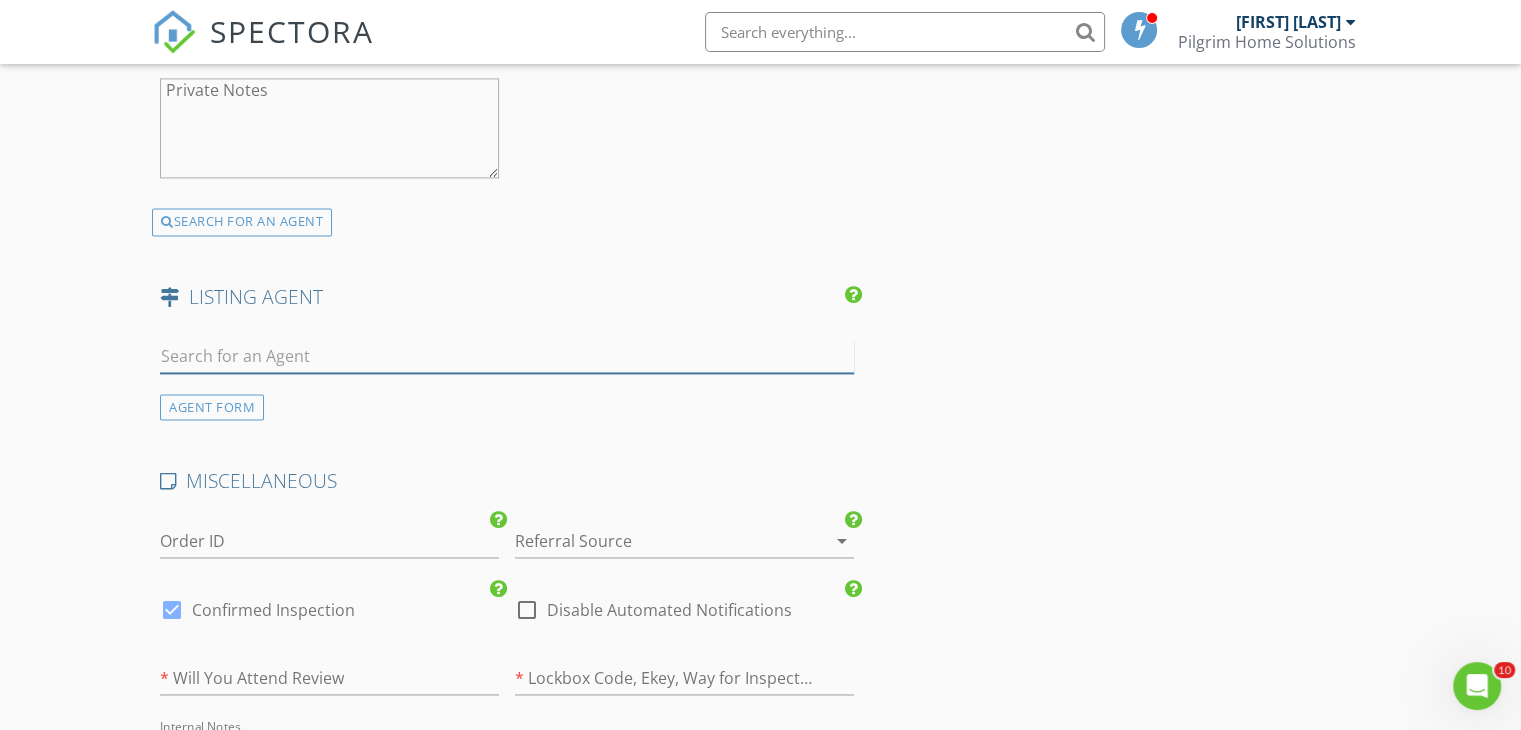 click at bounding box center (507, 356) 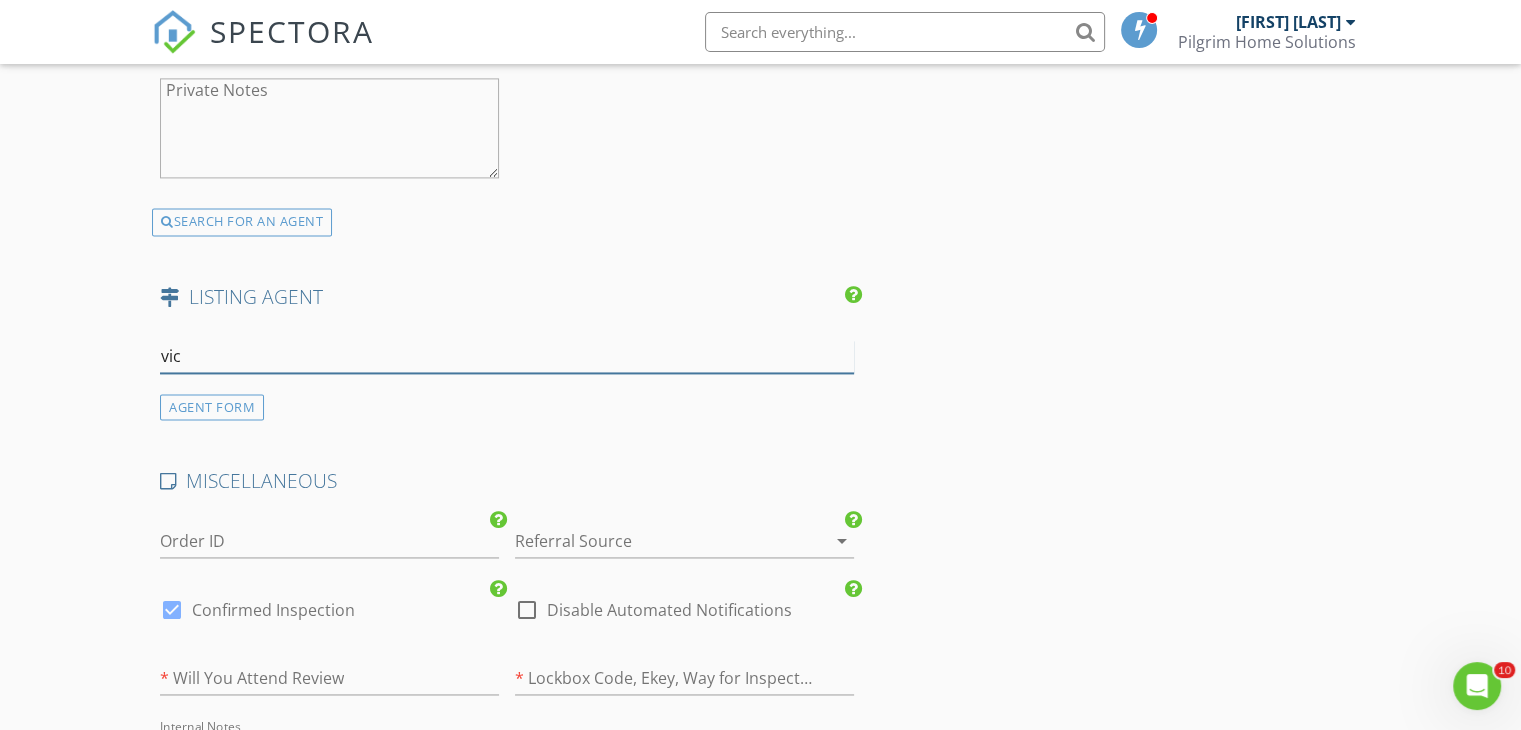 type on "vicc" 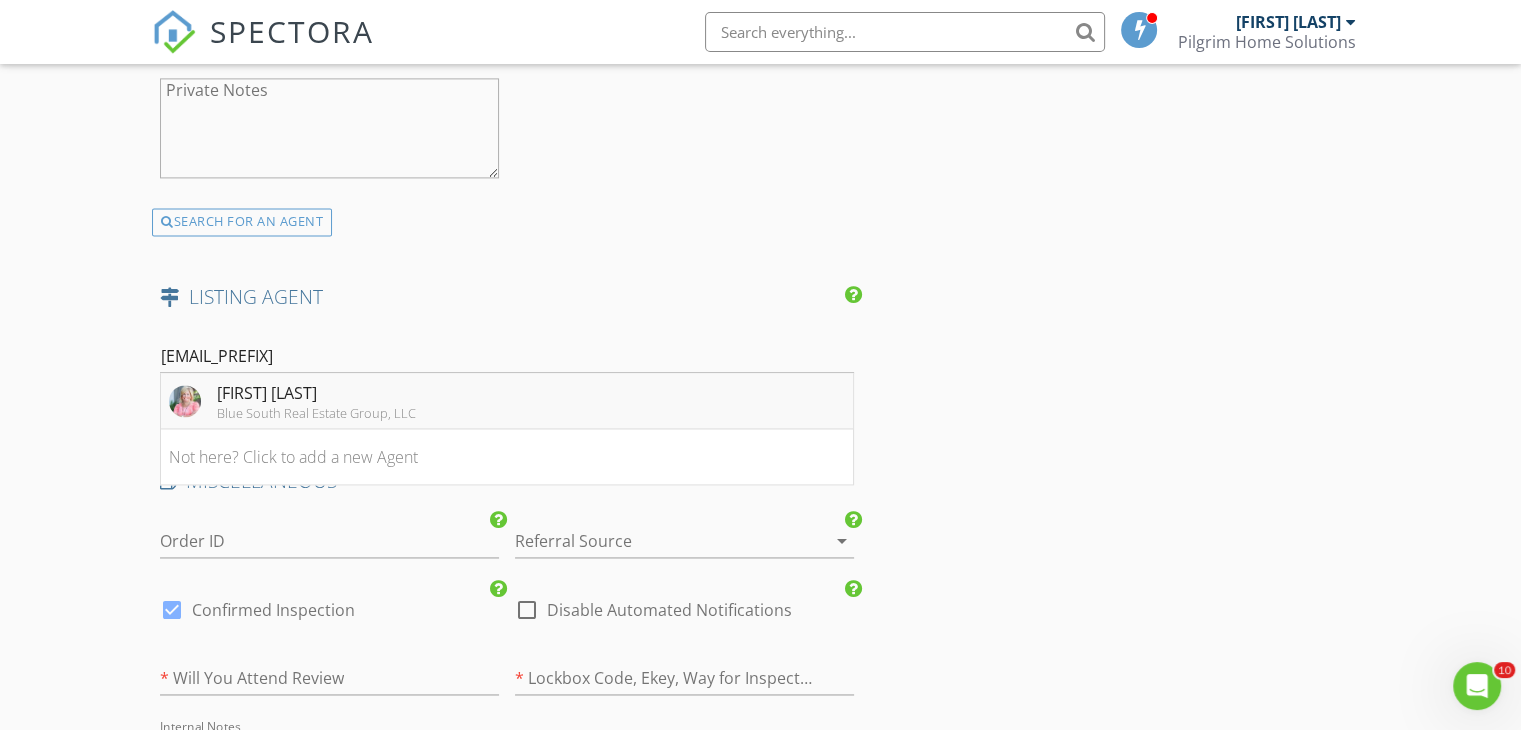 click at bounding box center (185, 401) 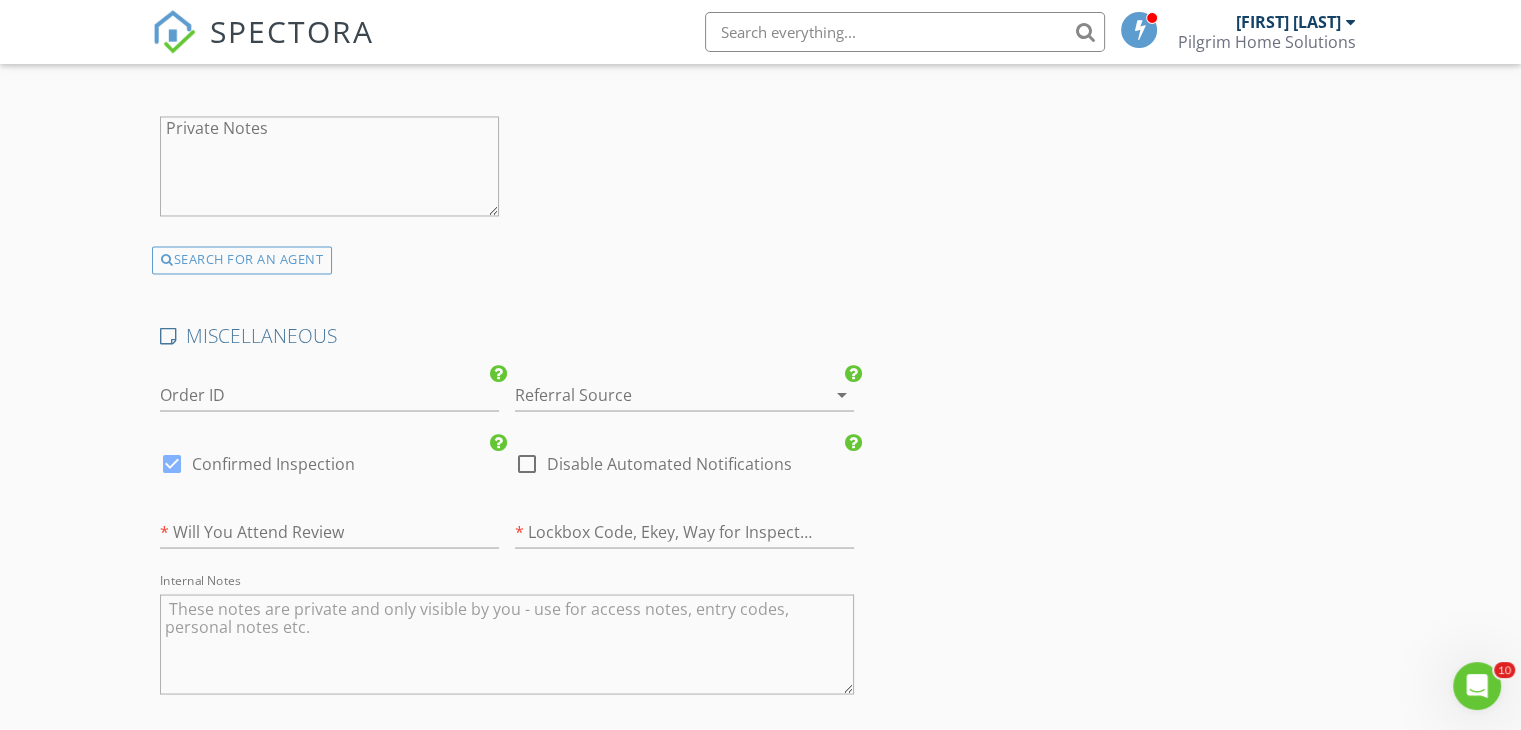 scroll, scrollTop: 3493, scrollLeft: 0, axis: vertical 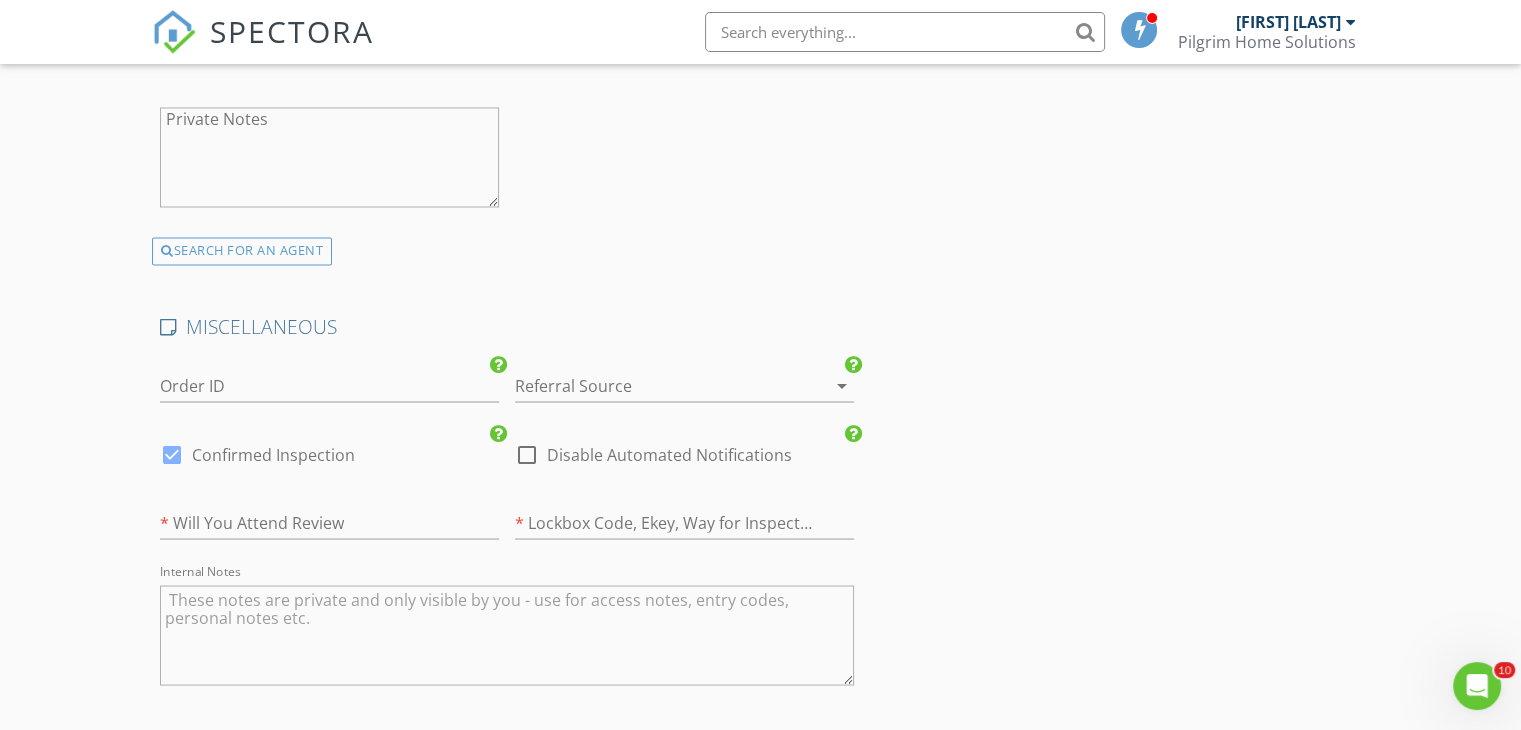 click at bounding box center (656, 385) 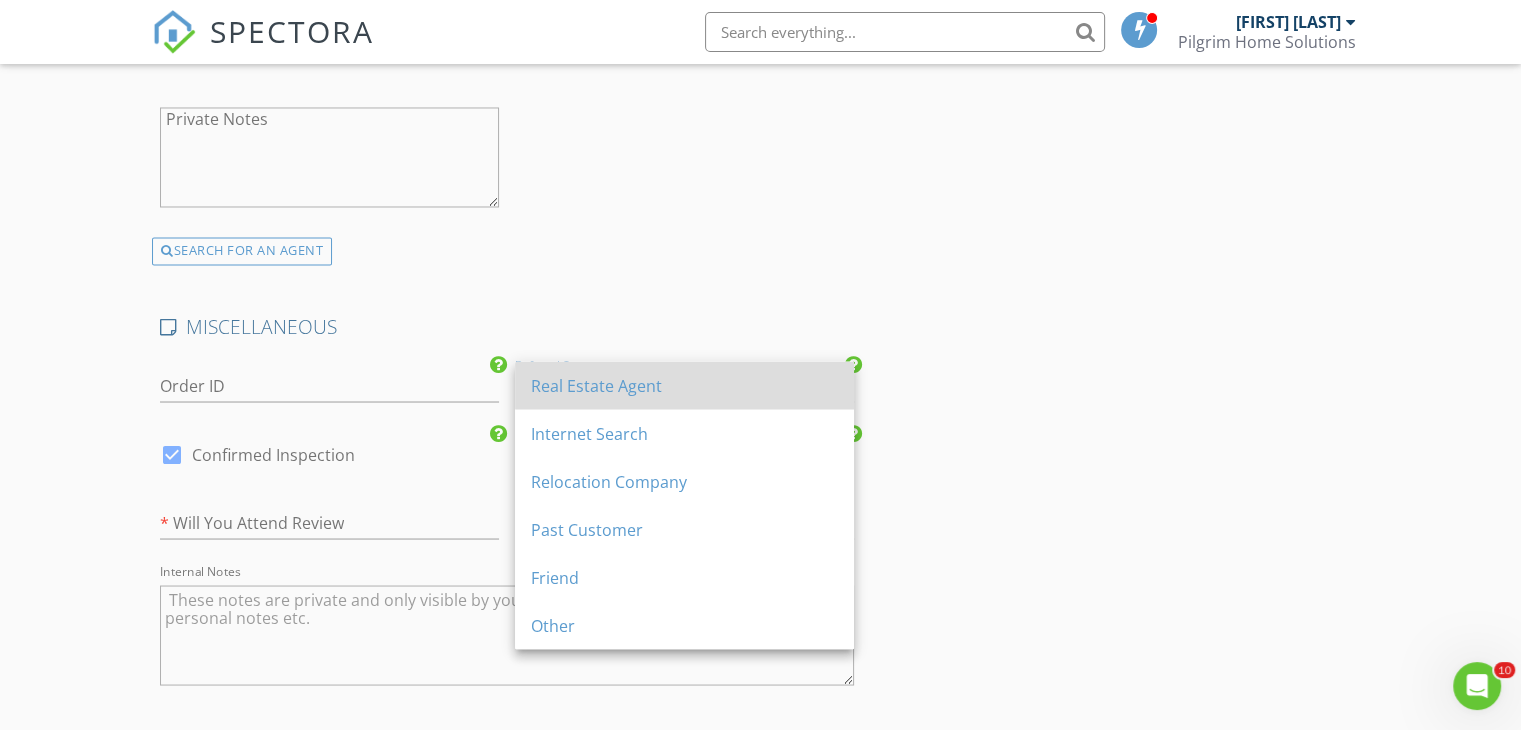 click on "Real Estate Agent" at bounding box center [684, 385] 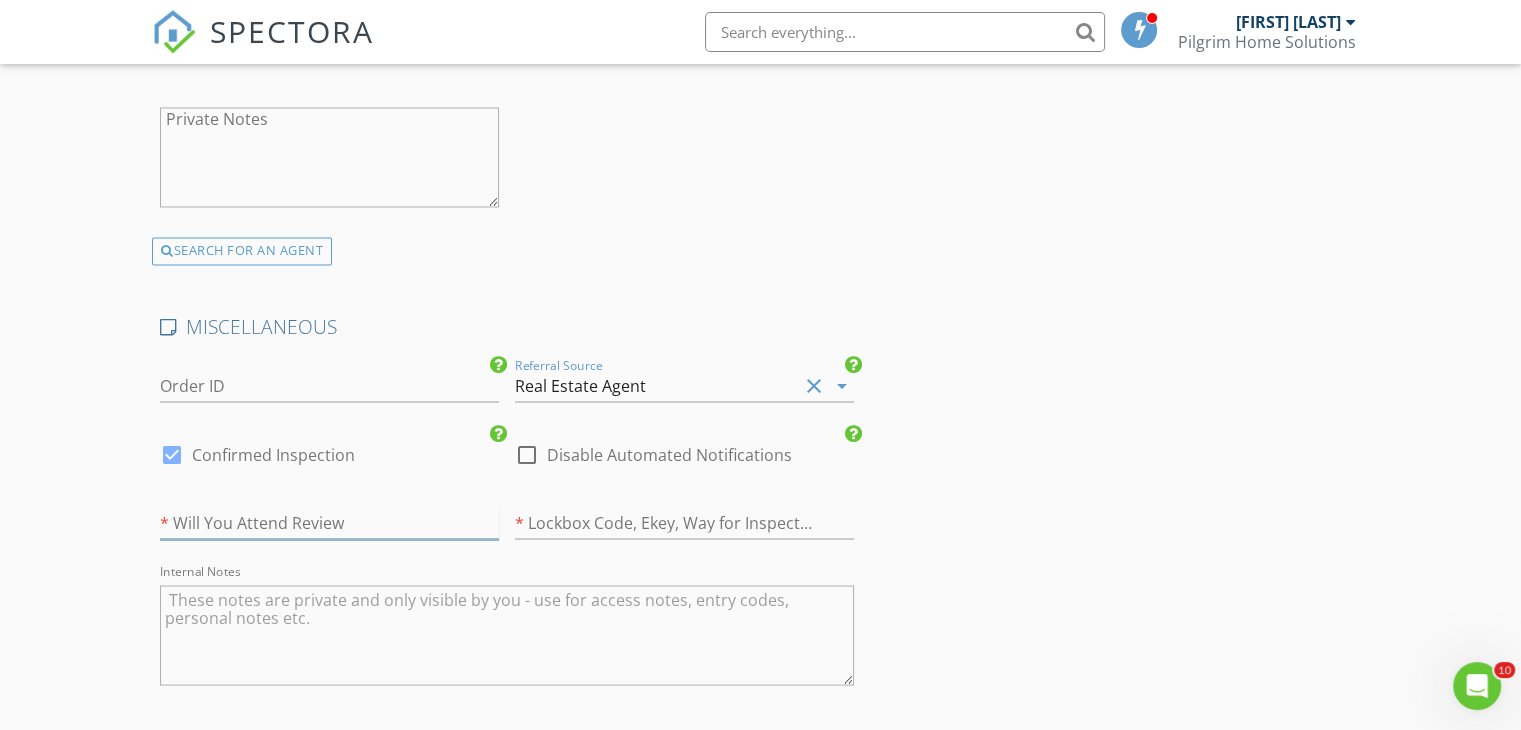 click at bounding box center (329, 522) 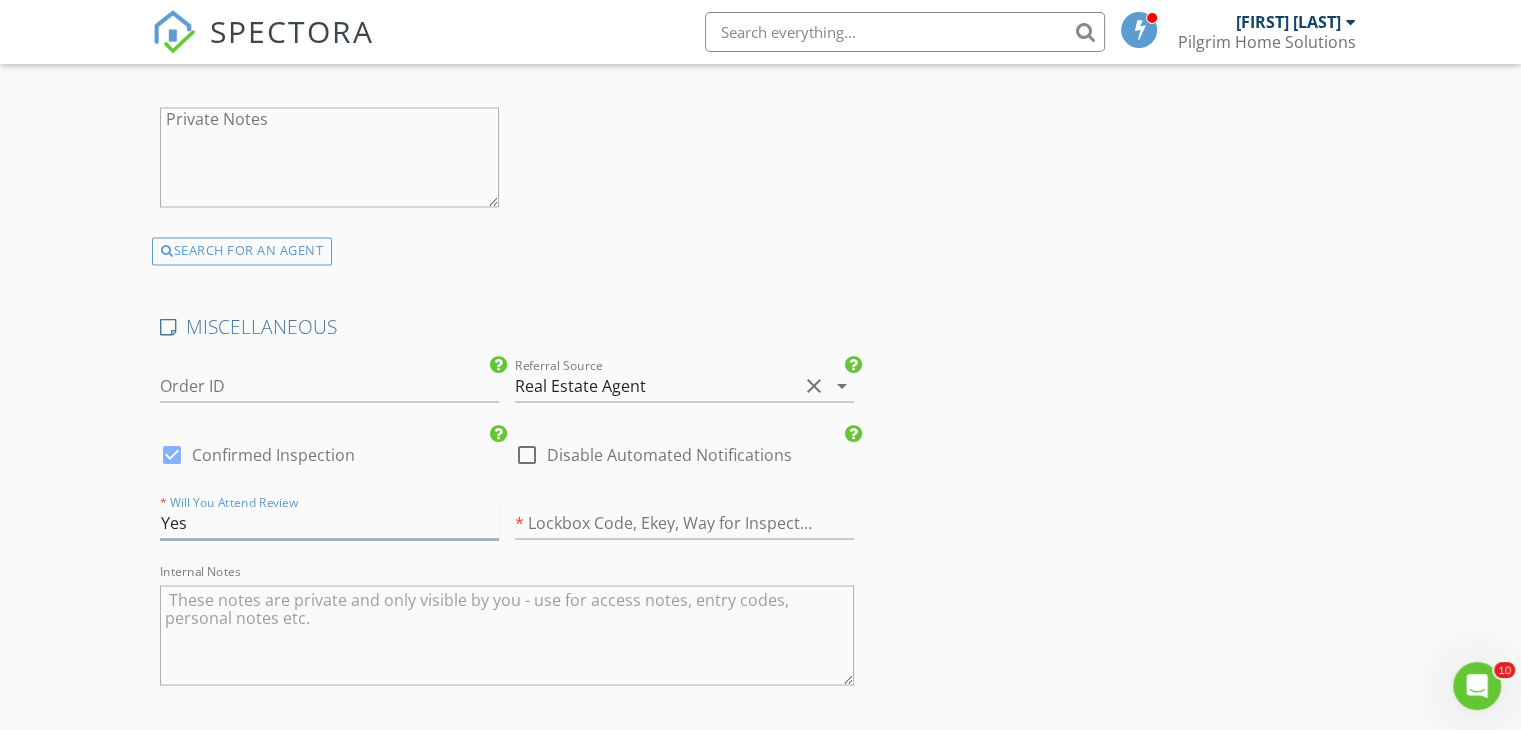 type on "Yes" 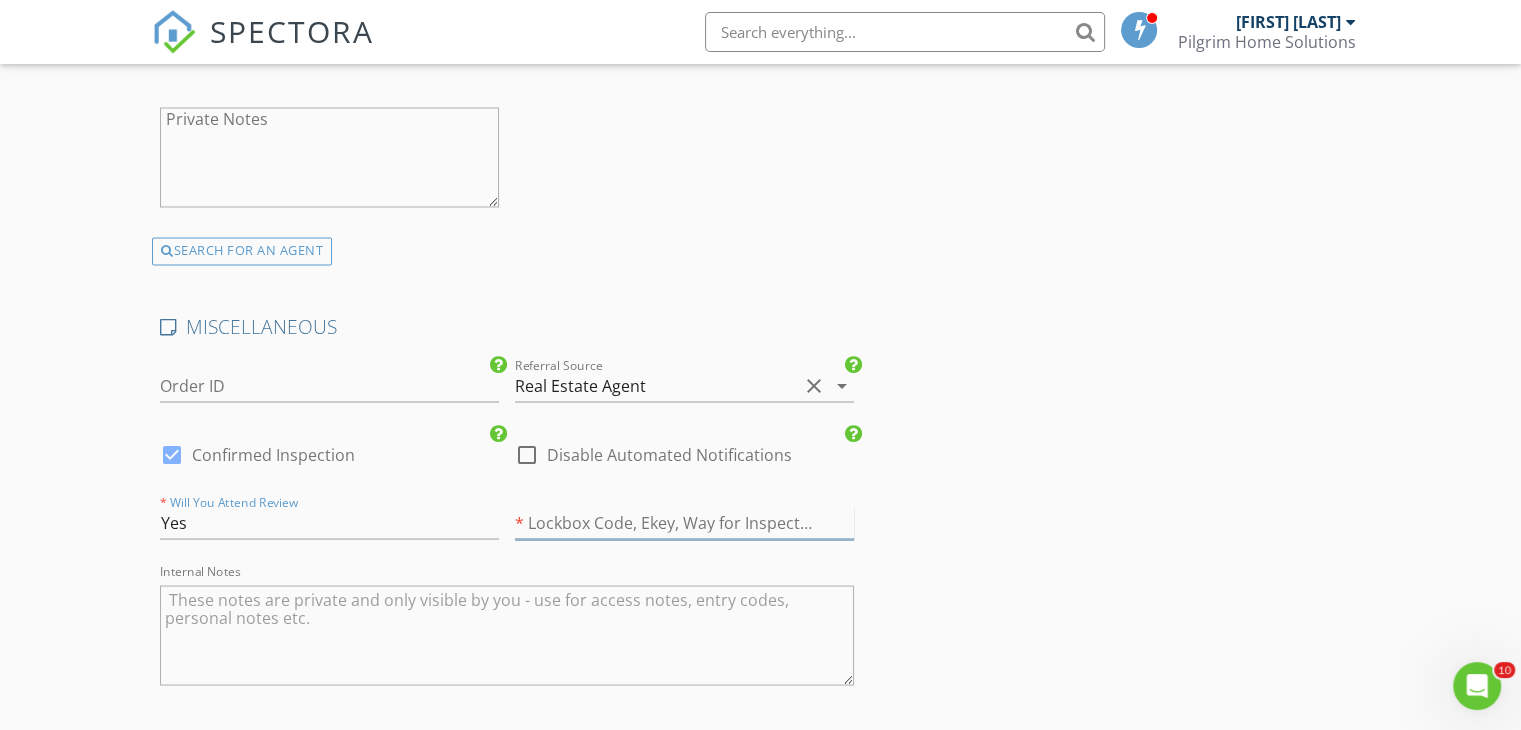 click at bounding box center (684, 522) 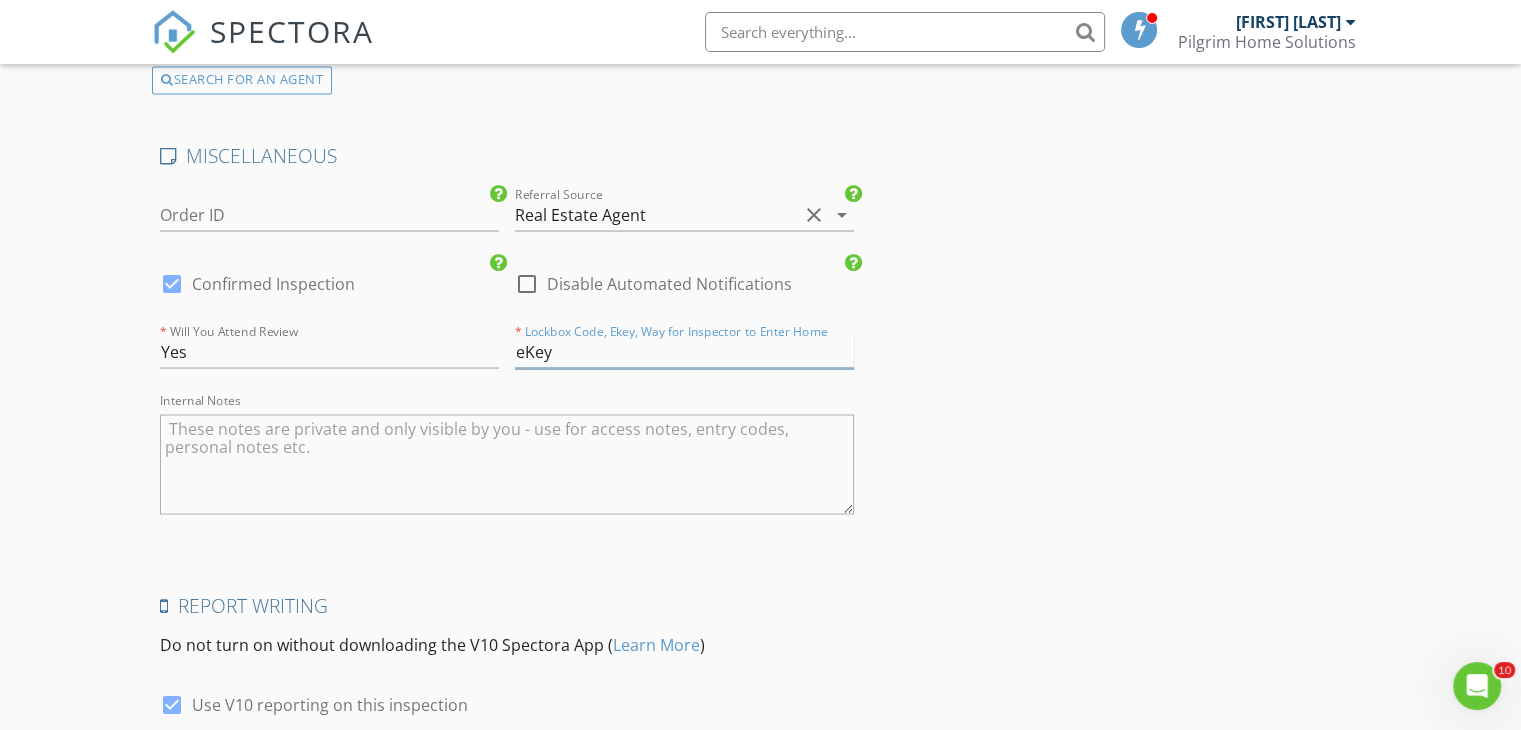 scroll, scrollTop: 3830, scrollLeft: 0, axis: vertical 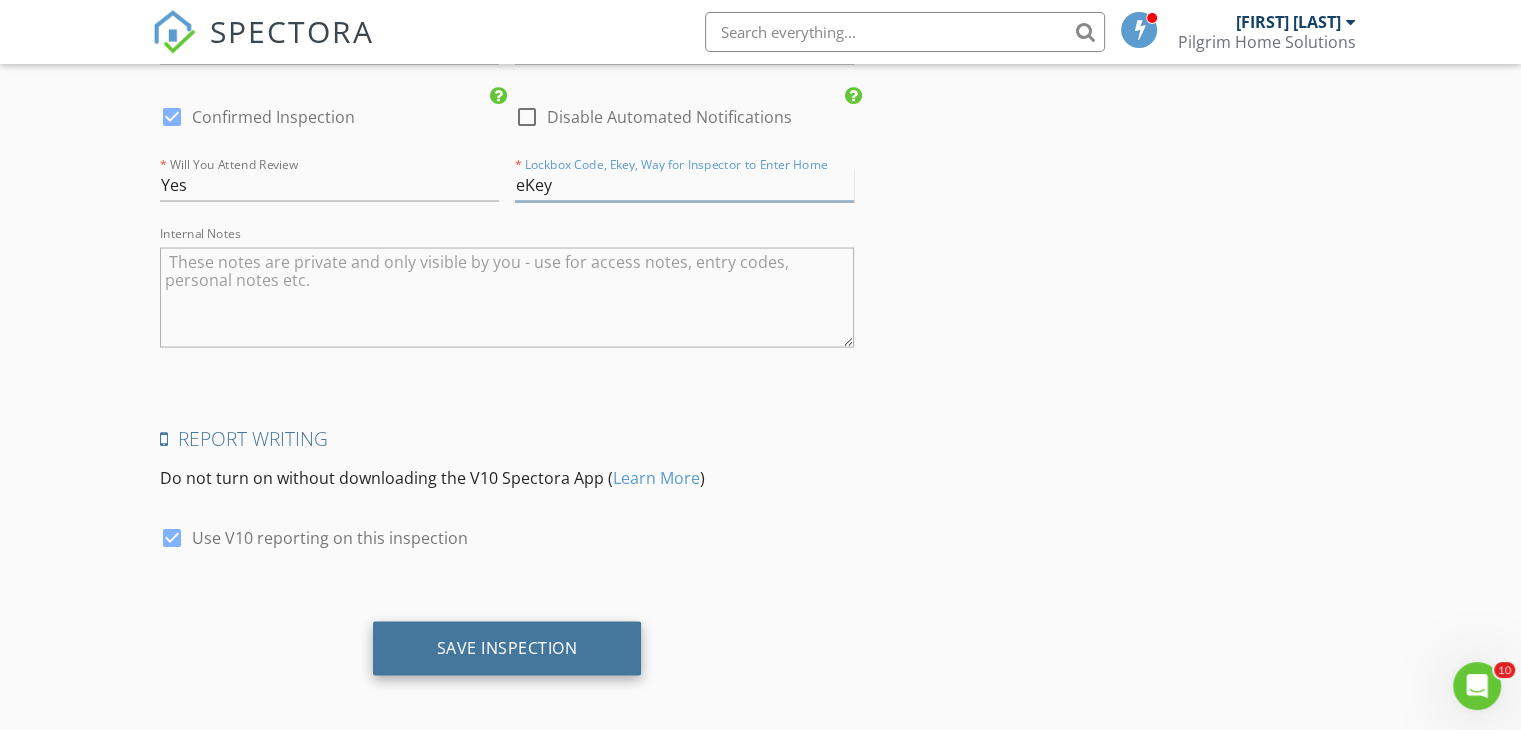 type on "eKey" 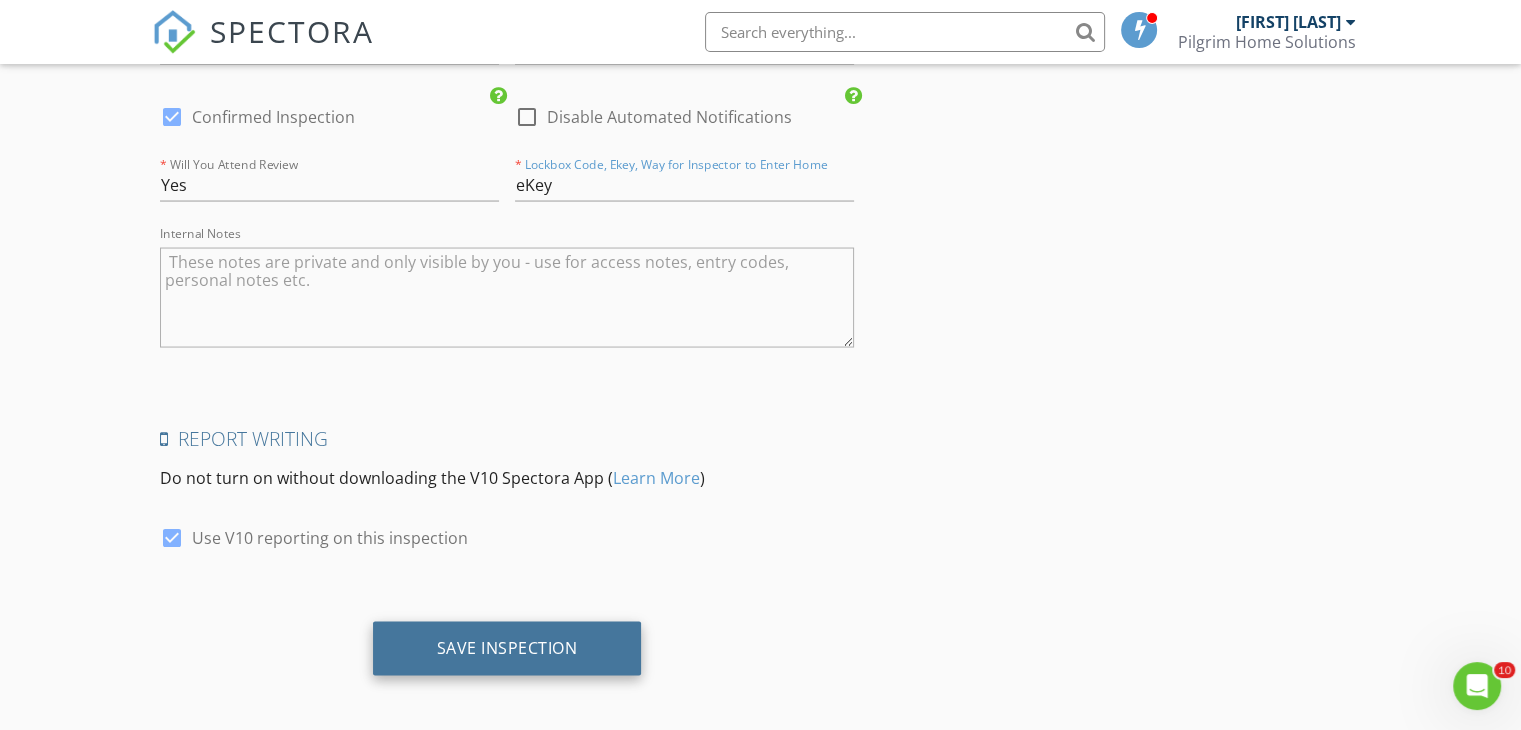 click on "Save Inspection" at bounding box center [507, 649] 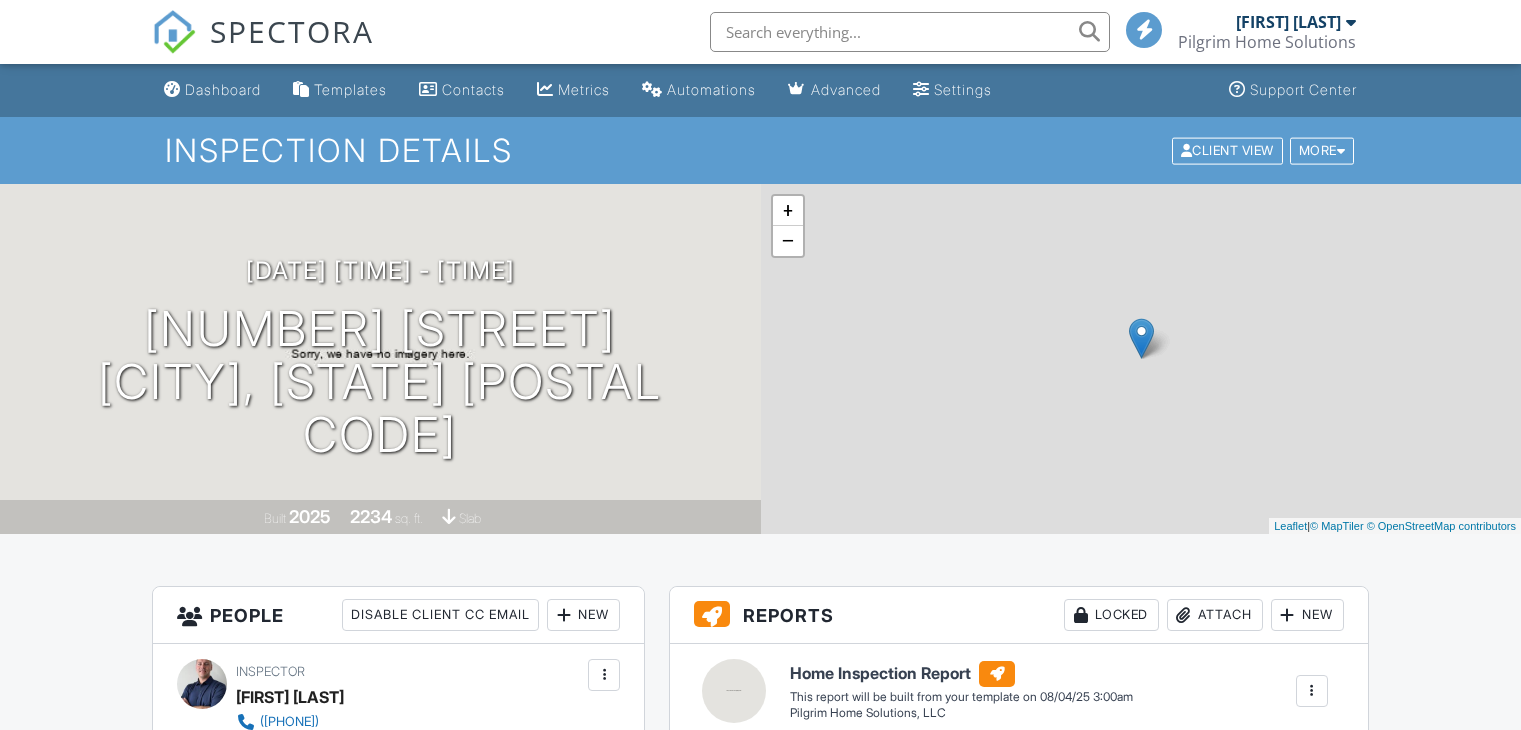 scroll, scrollTop: 268, scrollLeft: 0, axis: vertical 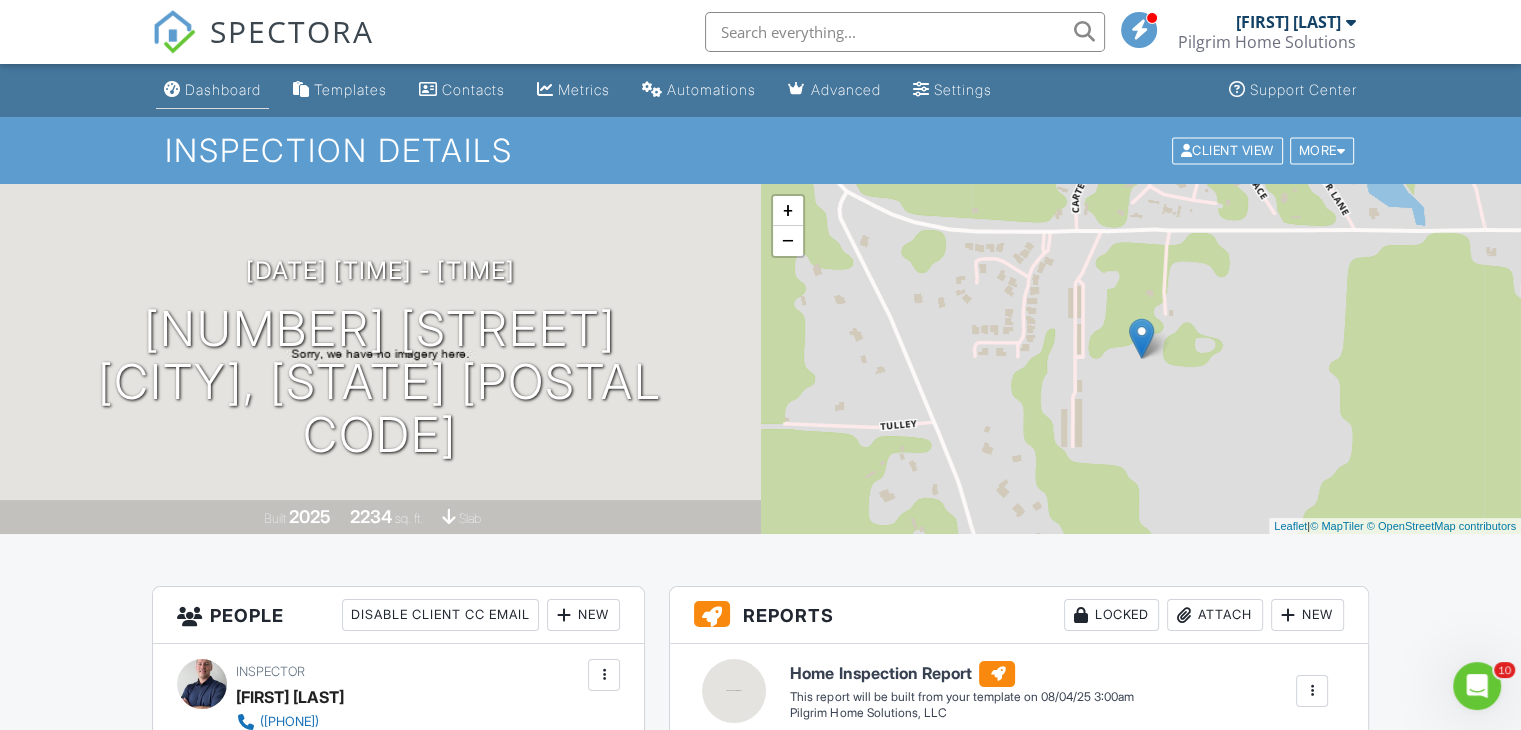 click on "Dashboard" at bounding box center [212, 90] 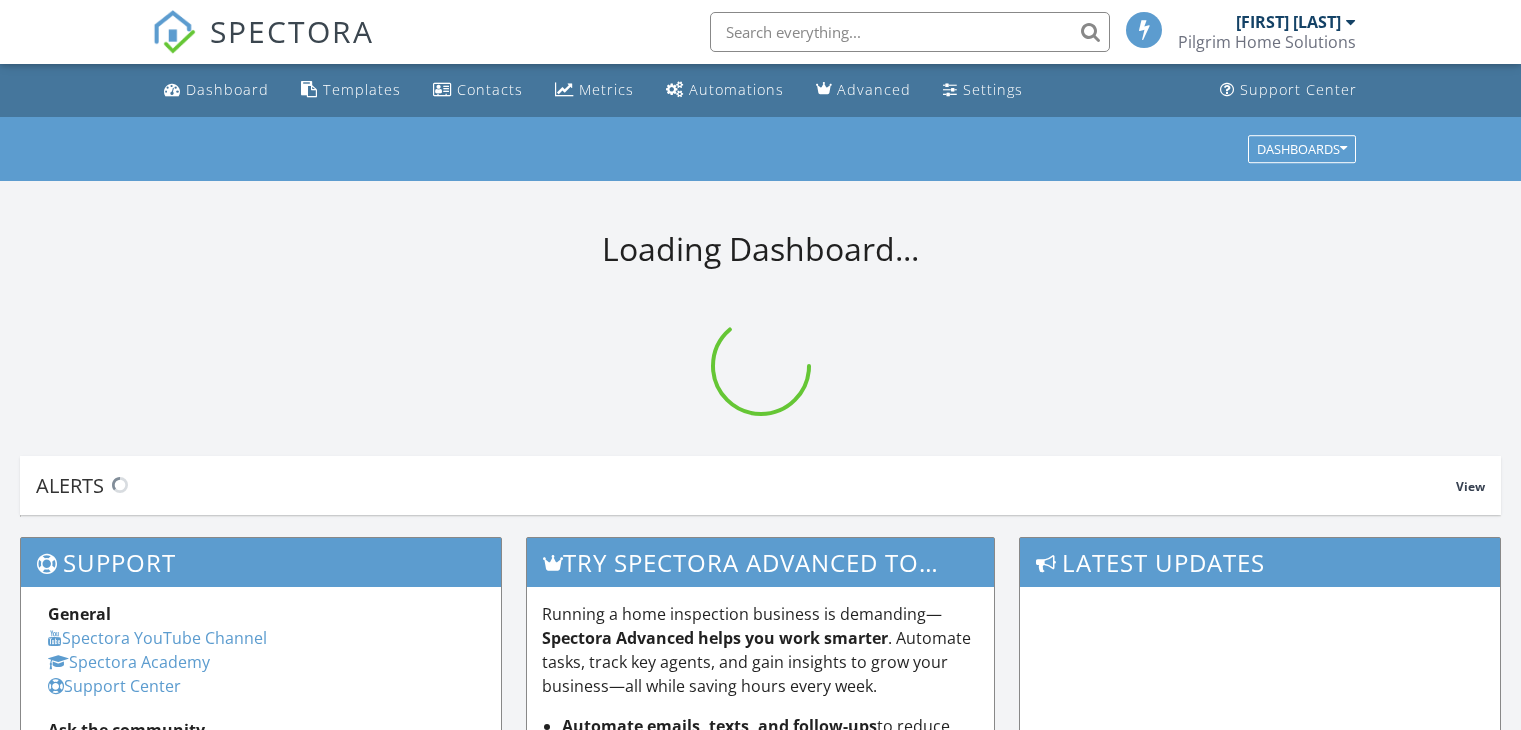 scroll, scrollTop: 0, scrollLeft: 0, axis: both 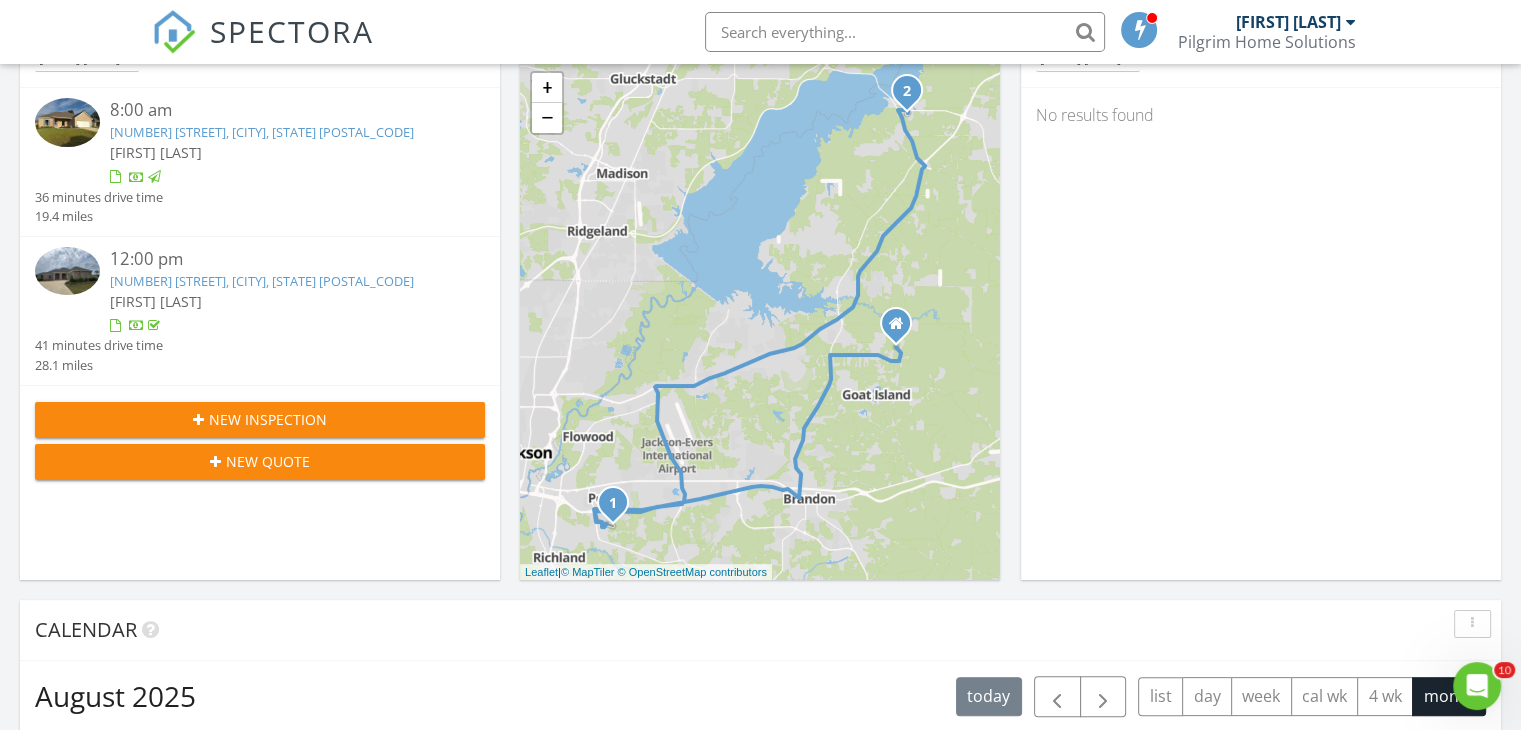 click on "207 Lizzy Ln, Brandon, MS 39047" at bounding box center (262, 281) 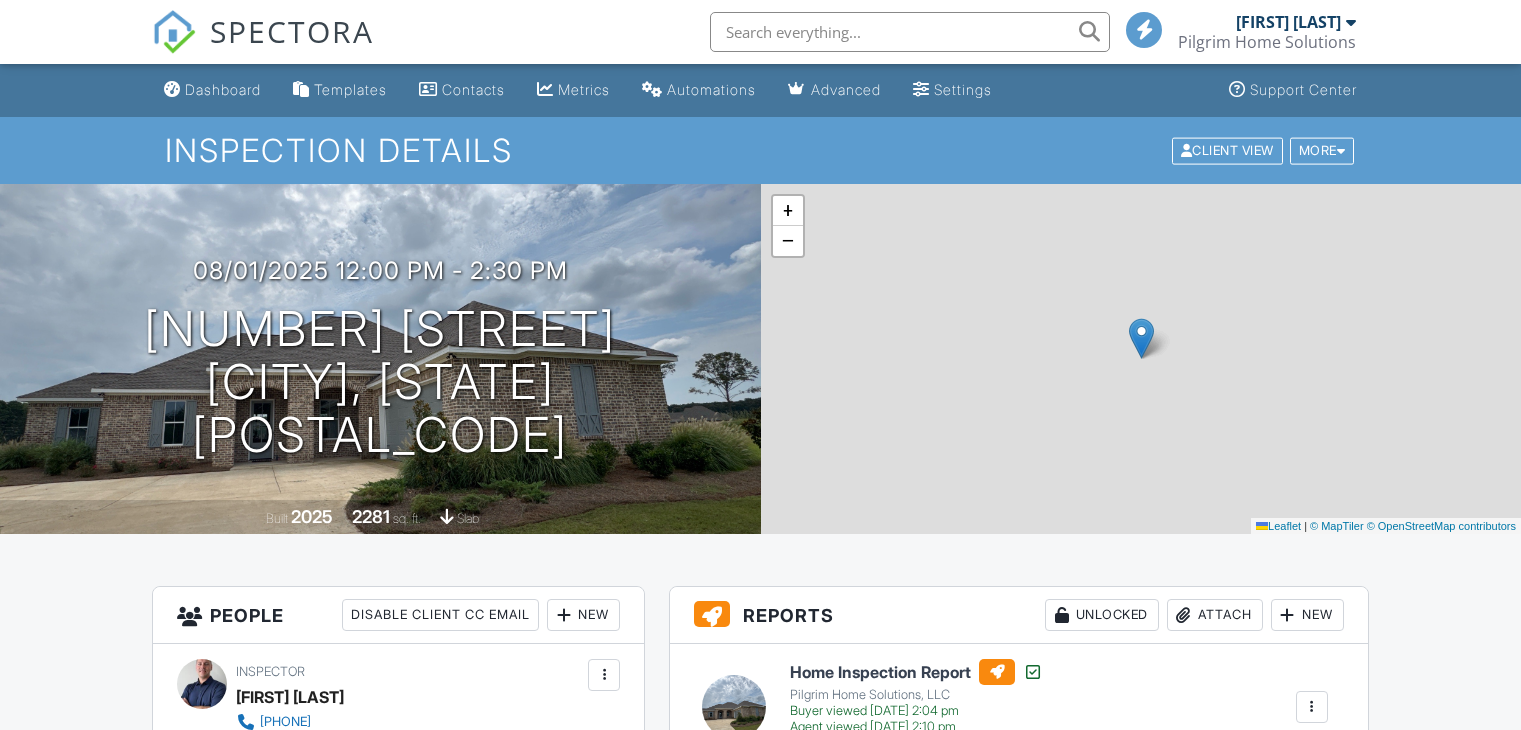 scroll, scrollTop: 390, scrollLeft: 0, axis: vertical 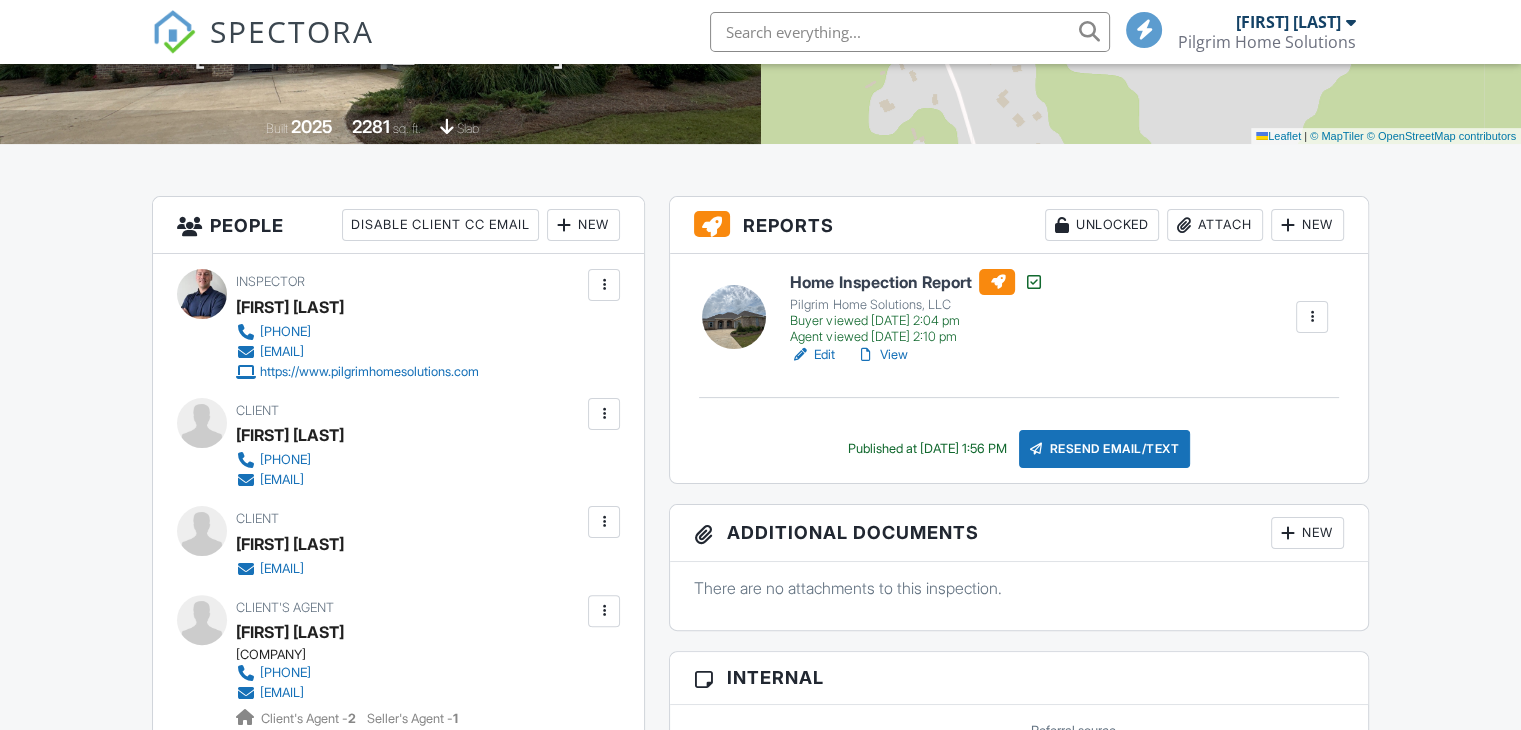 click on "View" at bounding box center [881, 355] 